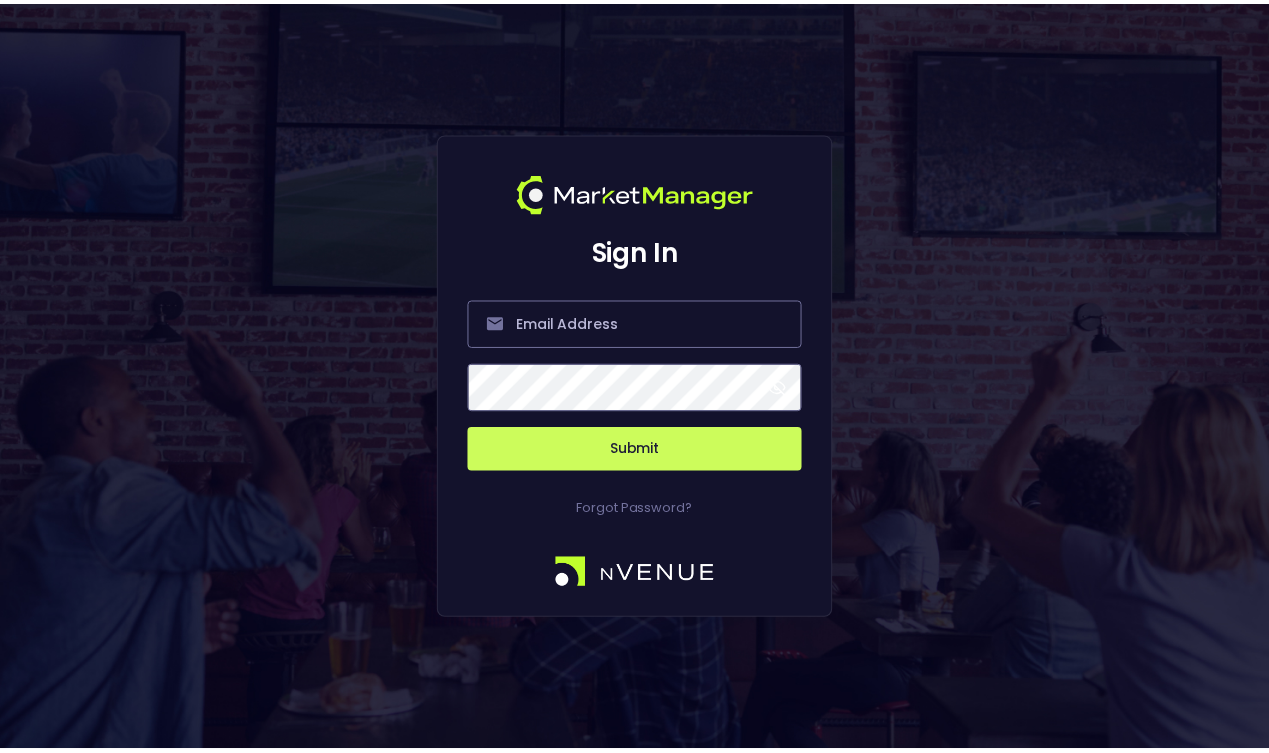 scroll, scrollTop: 0, scrollLeft: 0, axis: both 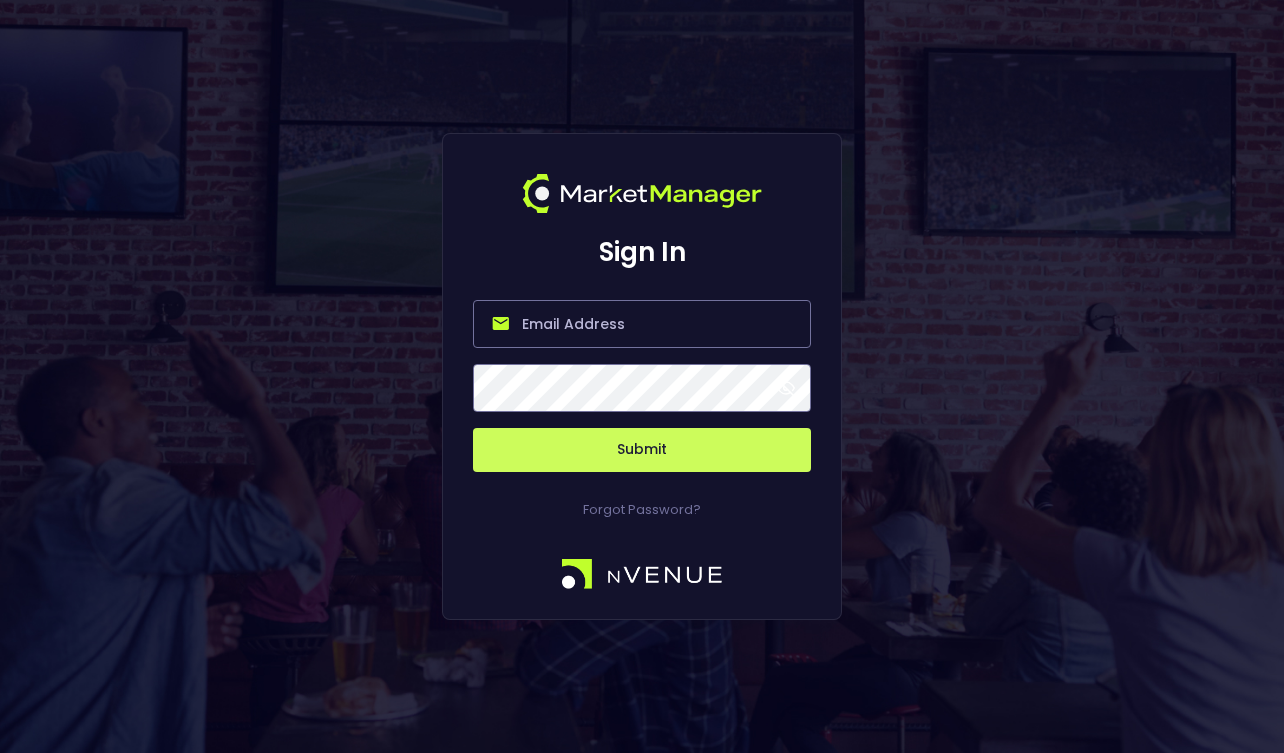 click at bounding box center [642, 324] 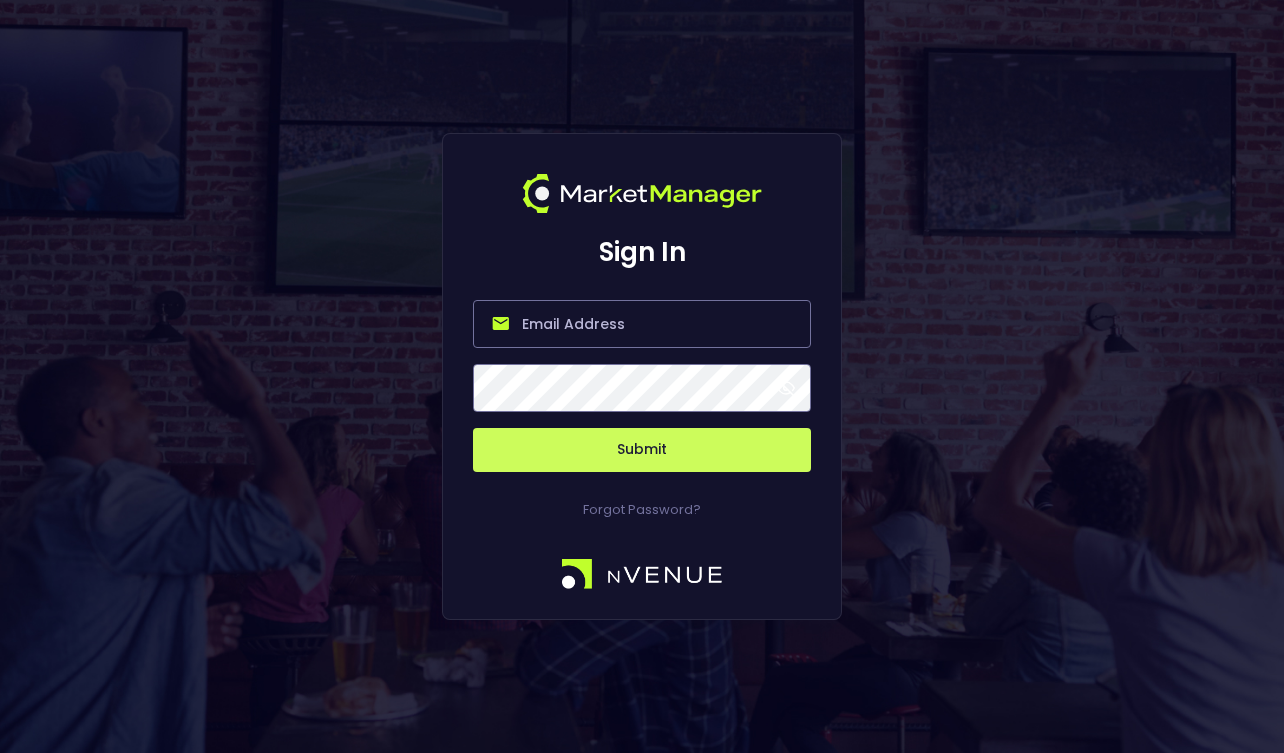 click at bounding box center (642, 324) 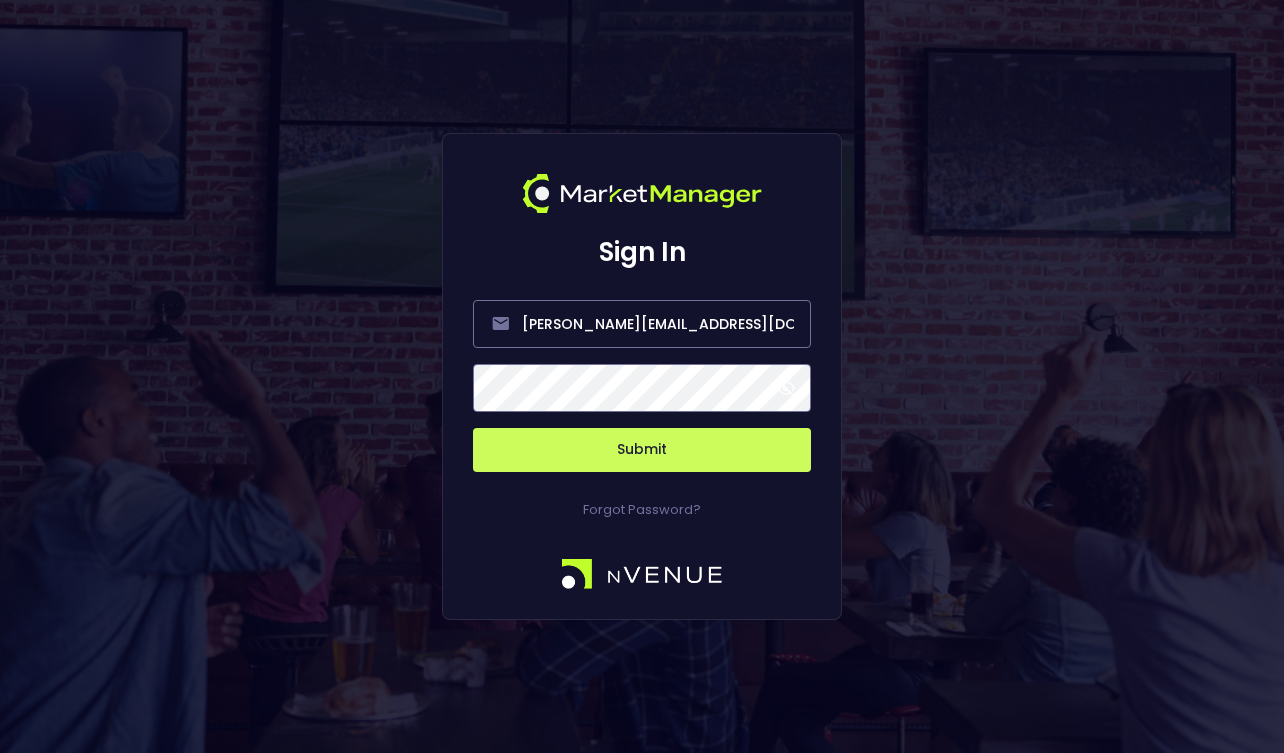 click on "Submit" at bounding box center [642, 450] 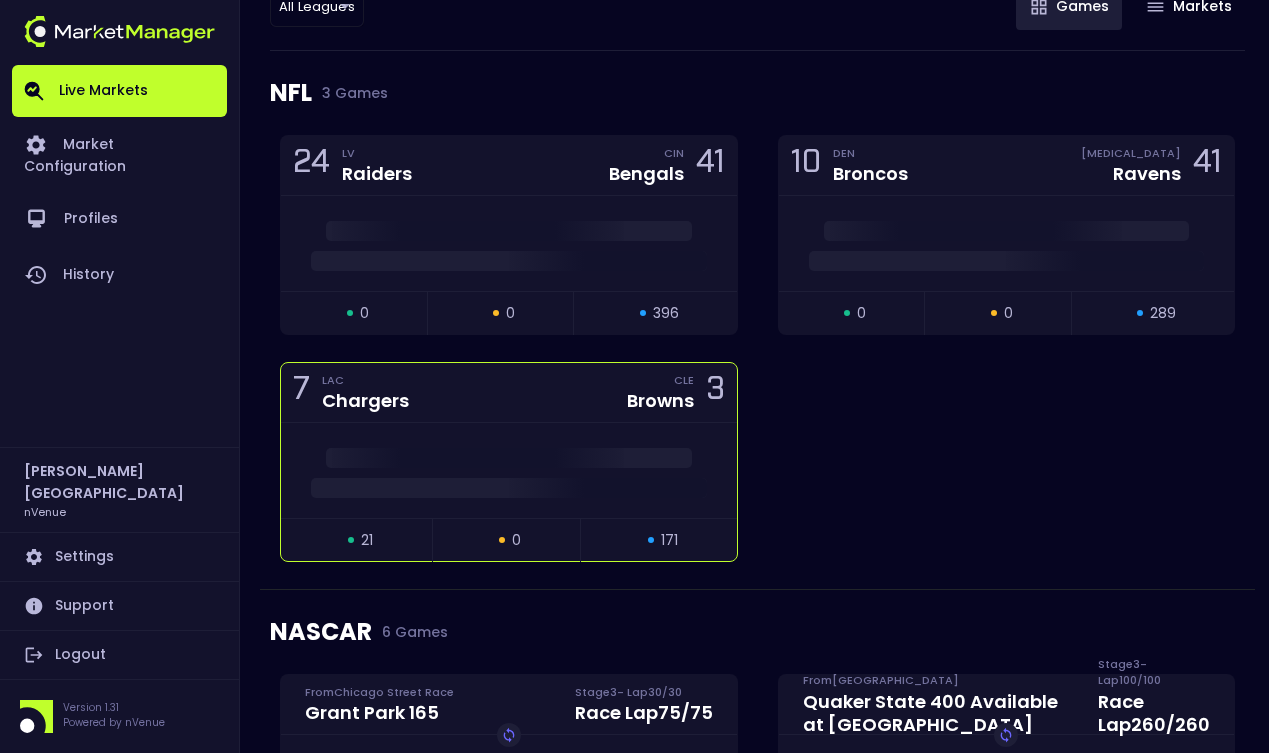 click at bounding box center [509, 458] 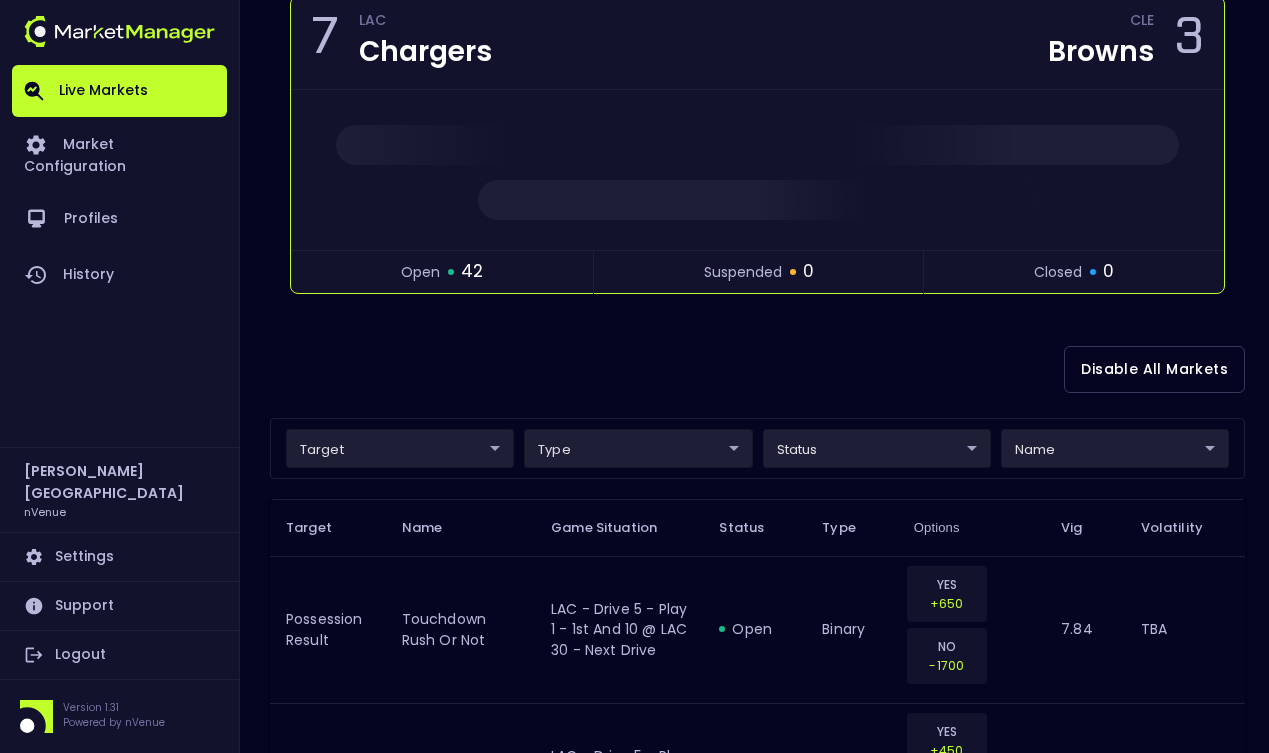scroll, scrollTop: 488, scrollLeft: 0, axis: vertical 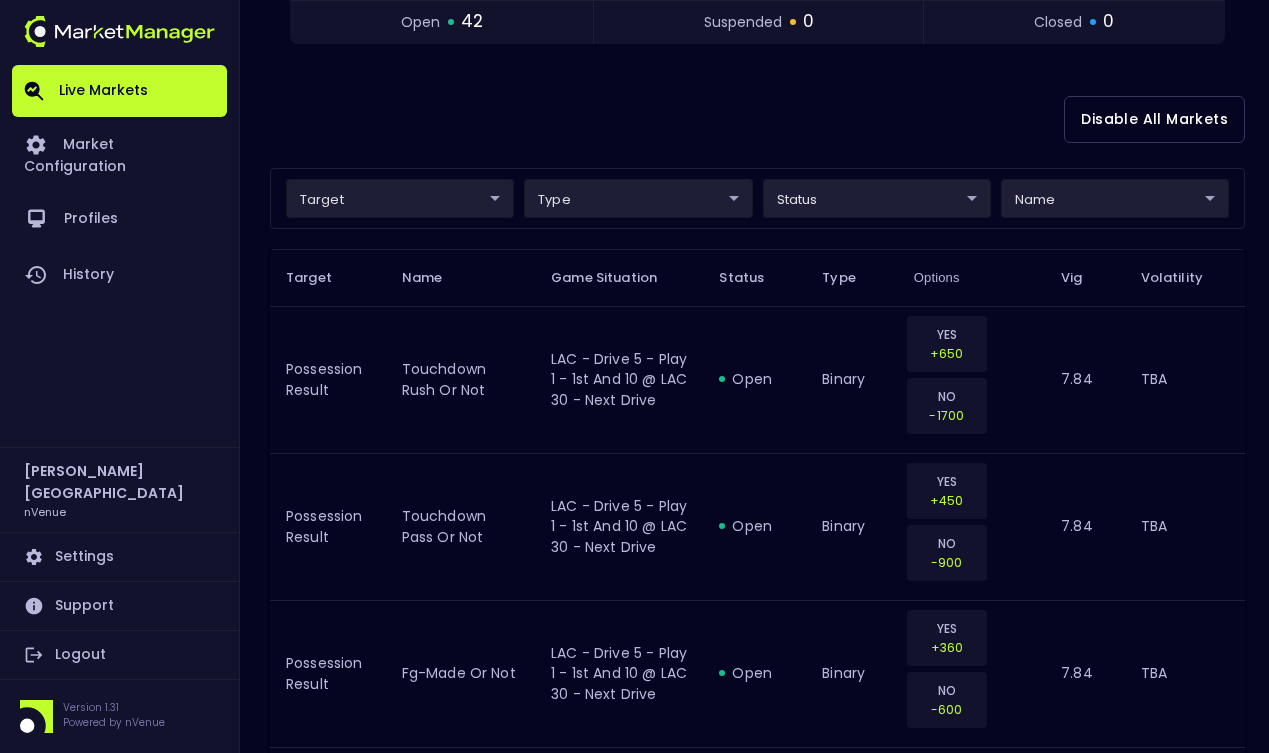 click on "Live Markets Market Configuration Profiles History [PERSON_NAME] nVenue Settings Support Logout   Version 1.31  Powered by nVenue < All Games [DATE] 2:17:14 PM Current Profile testing d66ee90f-df8e-430e-a05c-aaf70ad95ad9 Select Target Market Status Type Vig Volatility Options Close 7 LAC Chargers CLE Browns 3 open 42 suspended 0 closed 0 Disable All Markets target ​ ​ type ​ ​ status ​ ​ name ​ ​ Target Name Game Situation Status Type Options Vig Volatility Possession Result touchdown rush or not LAC - Drive 5 - Play 1 - 1st and 10 @ LAC 30 - Next Drive  open binary YES +650 NO -1700 7.84 TBA Possession Result touchdown pass or not LAC - Drive 5 - Play 1 - 1st and 10 @ LAC 30 - Next Drive  open binary YES +450 NO -900 7.84 TBA Possession Result fg-made or not LAC - Drive 5 - Play 1 - 1st and 10 @ LAC 30 - Next Drive  open binary YES +360 NO -600 7.84 TBA Possession Result interception or not LAC - Drive 5 - Play 1 - 1st and 10 @ LAC 30 - Next Drive  open binary YES +600 NO" at bounding box center (634, 1976) 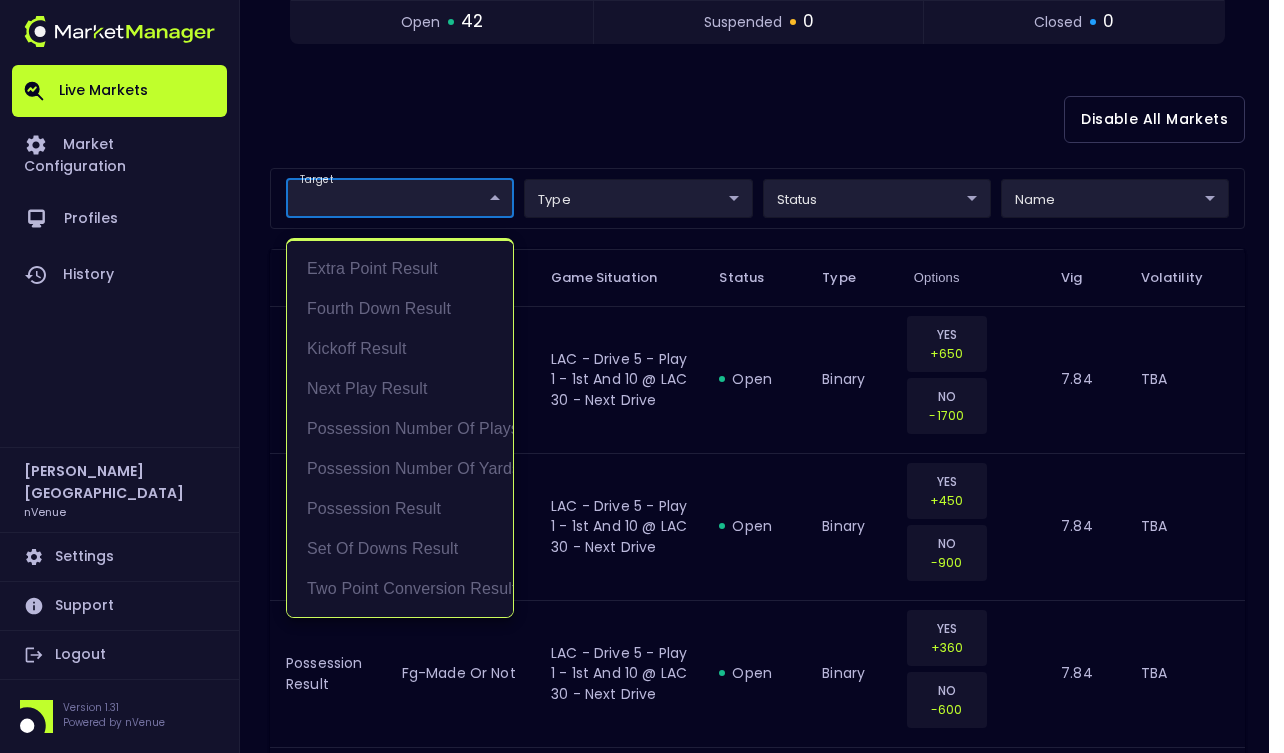 click at bounding box center (642, 376) 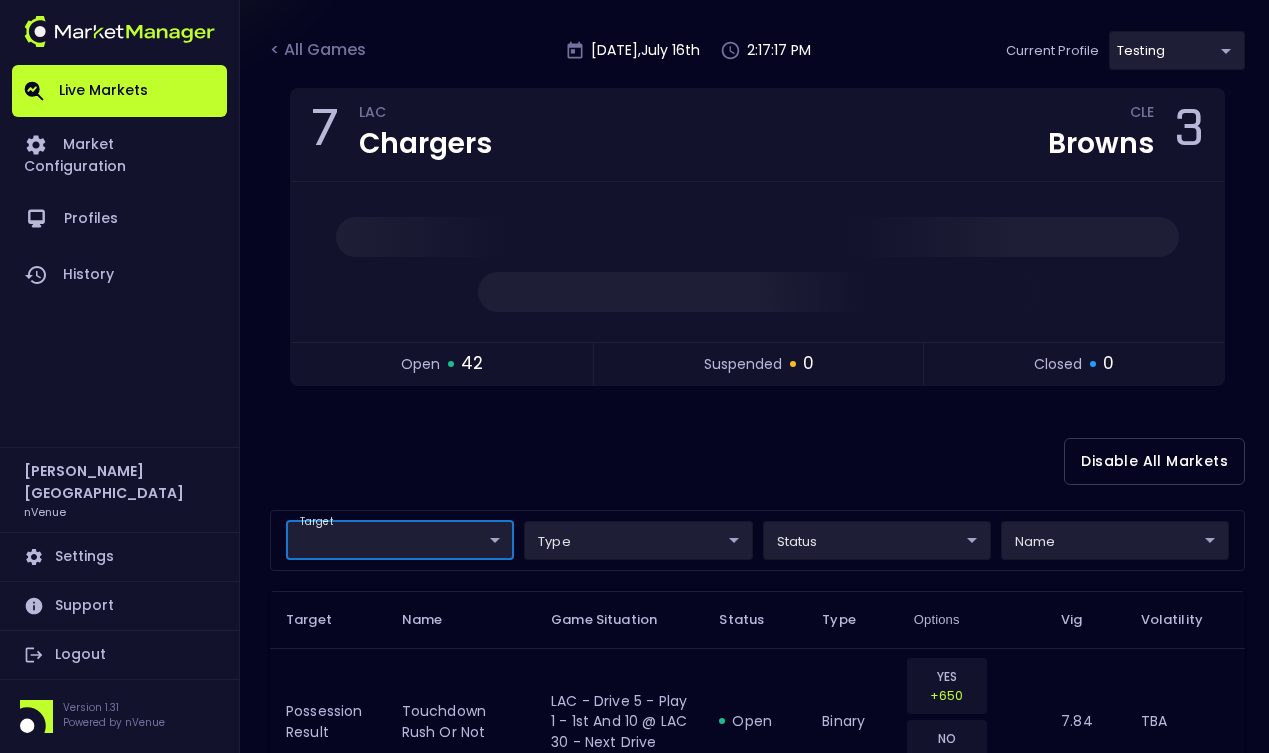 scroll, scrollTop: 0, scrollLeft: 0, axis: both 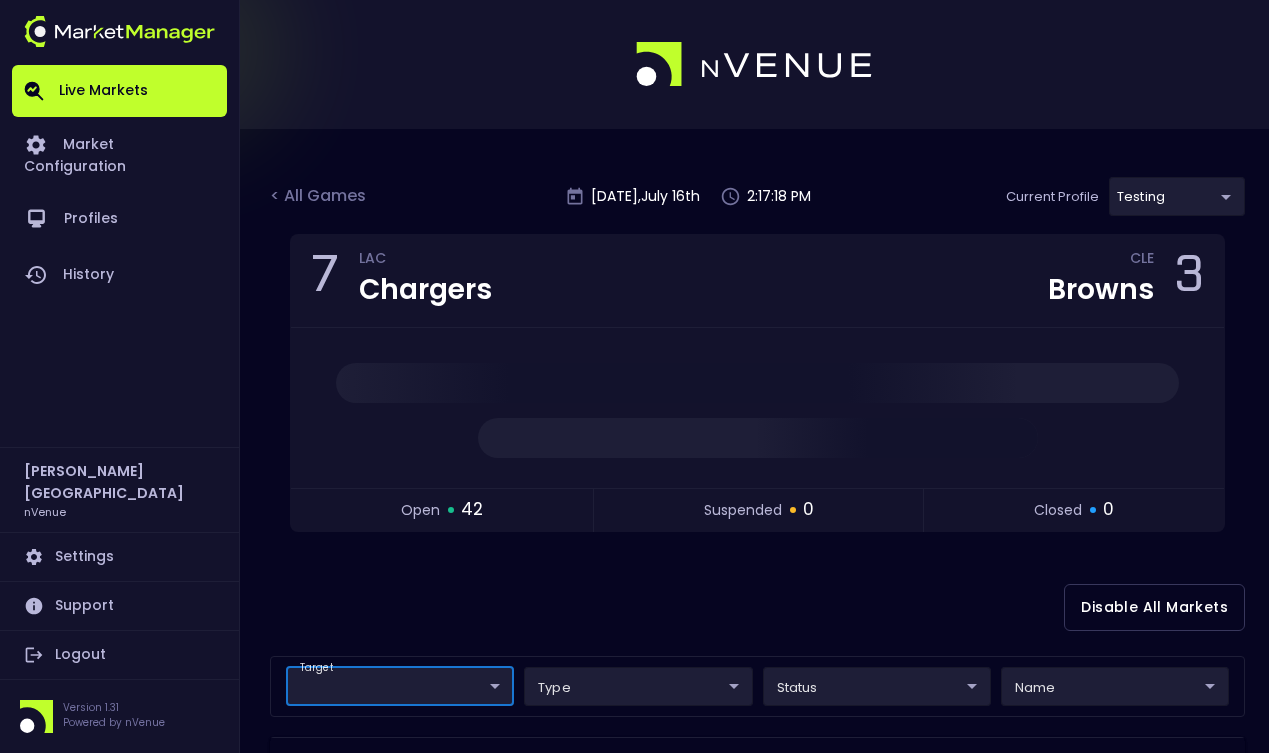 click on "Live Markets Market Configuration Profiles History [PERSON_NAME] nVenue Settings Support Logout   Version 1.31  Powered by nVenue < All Games [DATE] 2:17:18 PM Current Profile testing d66ee90f-df8e-430e-a05c-aaf70ad95ad9 Select Target Market Status Type Vig Volatility Options Close 7 LAC Chargers CLE Browns 3 open 42 suspended 0 closed 0 Disable All Markets target ​ ​ type ​ ​ status ​ ​ name ​ ​ Target Name Game Situation Status Type Options Vig Volatility Possession Result touchdown rush or not LAC - Drive 5 - Play 1 - 1st and 10 @ LAC 30 - Next Drive  open binary YES +650 NO -1700 7.84 TBA Possession Result touchdown pass or not LAC - Drive 5 - Play 1 - 1st and 10 @ LAC 30 - Next Drive  open binary YES +450 NO -900 7.84 TBA Possession Result fg-made or not LAC - Drive 5 - Play 1 - 1st and 10 @ LAC 30 - Next Drive  open binary YES +360 NO -600 7.84 TBA Possession Result interception or not LAC - Drive 5 - Play 1 - 1st and 10 @ LAC 30 - Next Drive  open binary YES +600 NO" at bounding box center [634, 2464] 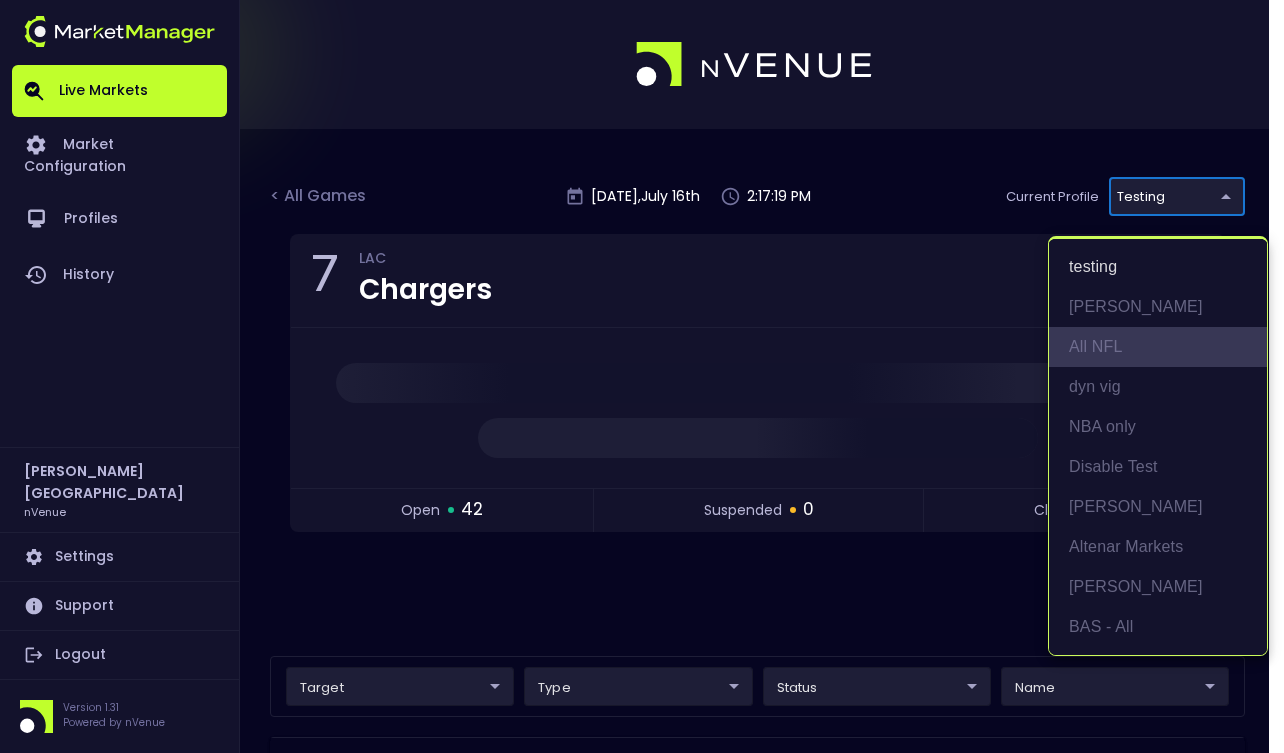 click on "All NFL" at bounding box center (1158, 347) 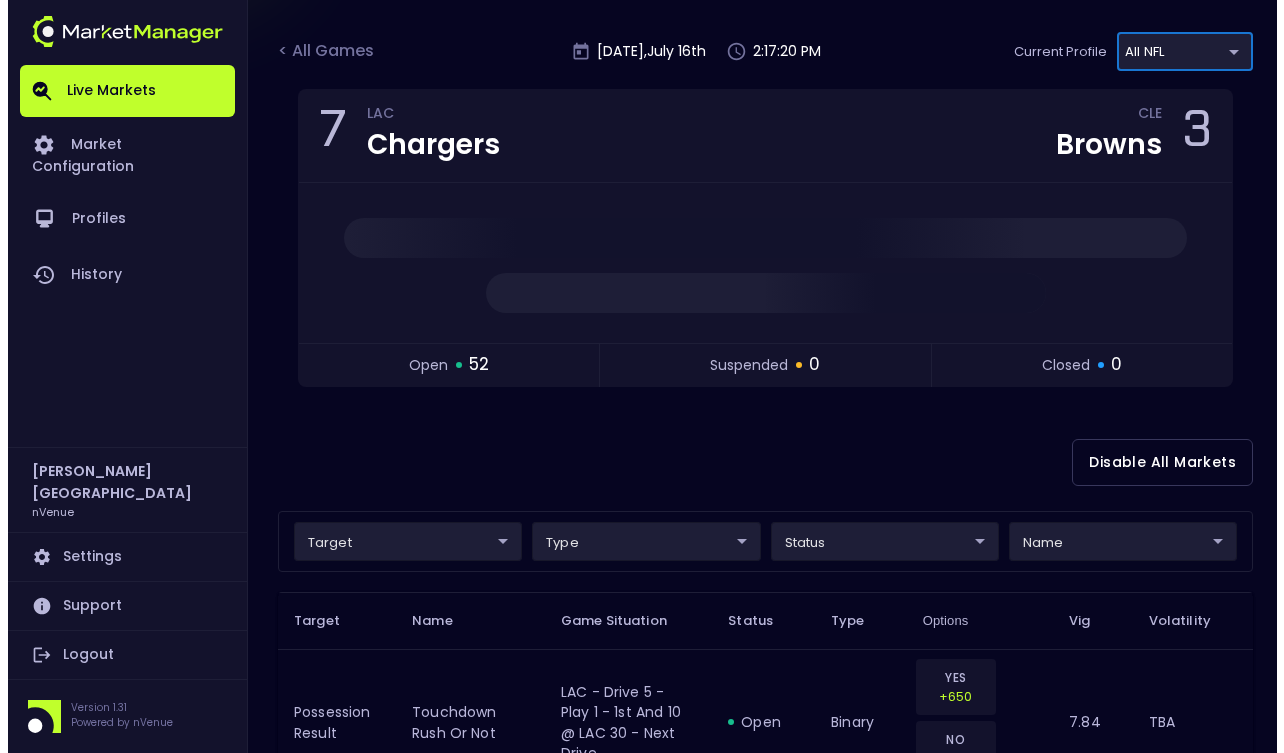 scroll, scrollTop: 436, scrollLeft: 0, axis: vertical 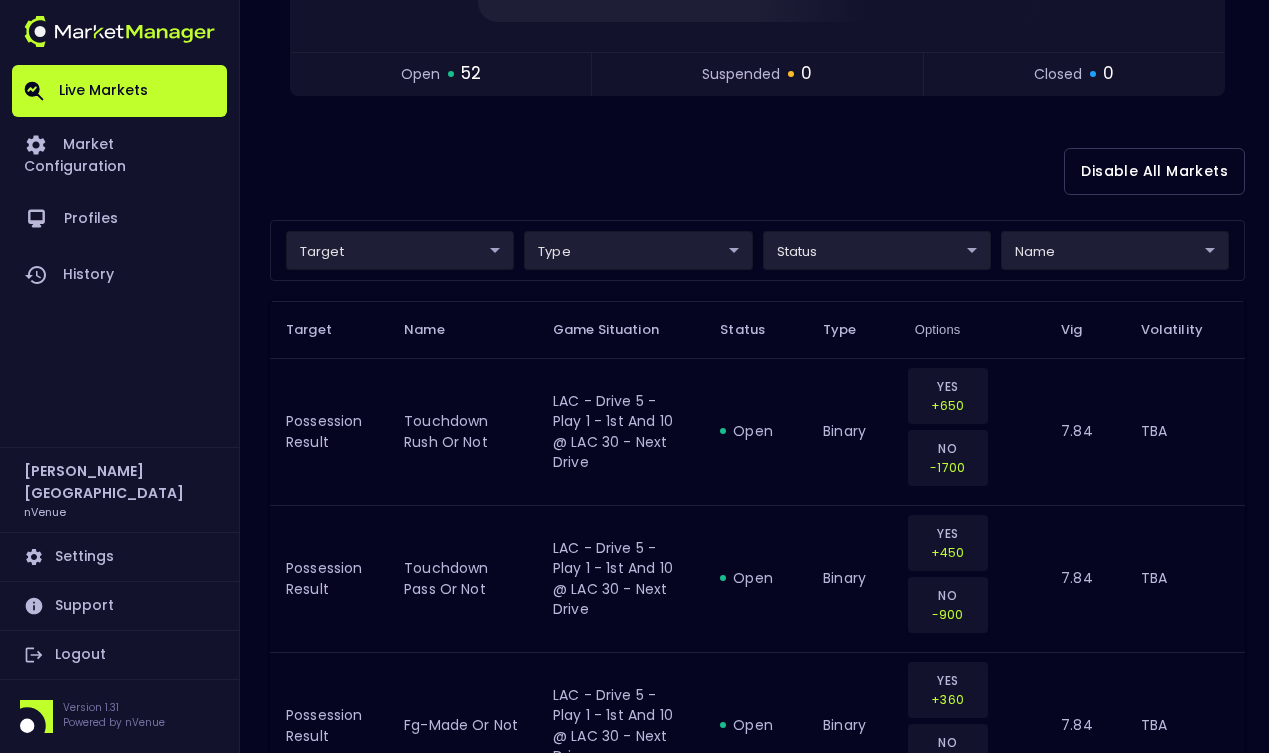 click on "target ​ ​ type ​ ​ status ​ ​ name ​ ​" at bounding box center (757, 250) 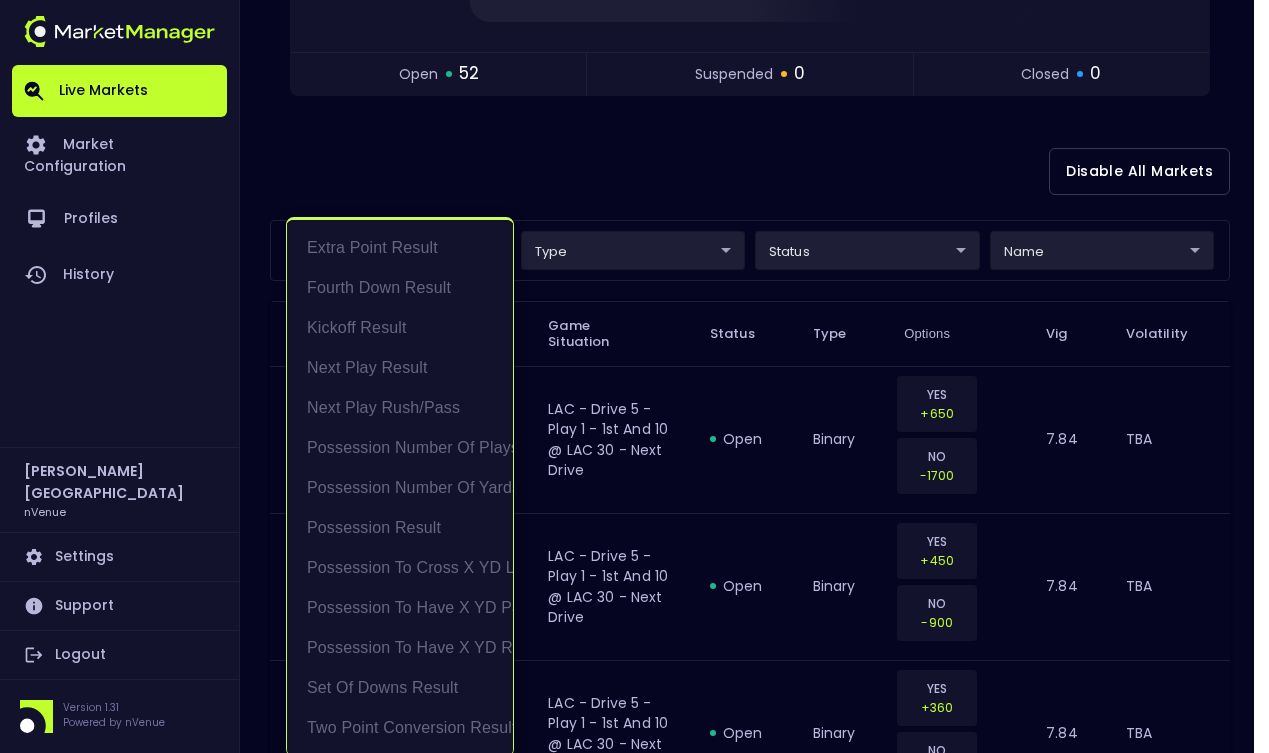 click on "Live Markets Market Configuration Profiles History [PERSON_NAME] nVenue Settings Support Logout   Version 1.31  Powered by nVenue < All Games [DATE] 2:17:21 PM Current Profile All NFL 9d8bad92-567c-44a6-ba12-e9bc101fa057 Select Target Market Status Type Vig Volatility Options Close 7 LAC Chargers CLE Browns 3 open 52 suspended 0 closed 0 Disable All Markets target ​ ​ type ​ ​ status ​ ​ name ​ ​ Target Name Game Situation Status Type Options Vig Volatility Possession Result touchdown rush or not LAC - Drive 5 - Play 1 - 1st and 10 @ LAC 30 - Next Drive  open binary YES +650 NO -1700 7.84 TBA Possession Result touchdown pass or not LAC - Drive 5 - Play 1 - 1st and 10 @ LAC 30 - Next Drive  open binary YES +450 NO -900 7.84 TBA Possession Result fg-made or not LAC - Drive 5 - Play 1 - 1st and 10 @ LAC 30 - Next Drive  open binary YES +360 NO -600 7.84 TBA Possession Result interception or not LAC - Drive 5 - Play 1 - 1st and 10 @ LAC 30 - Next Drive  open binary YES +600 NO" at bounding box center (634, 2032) 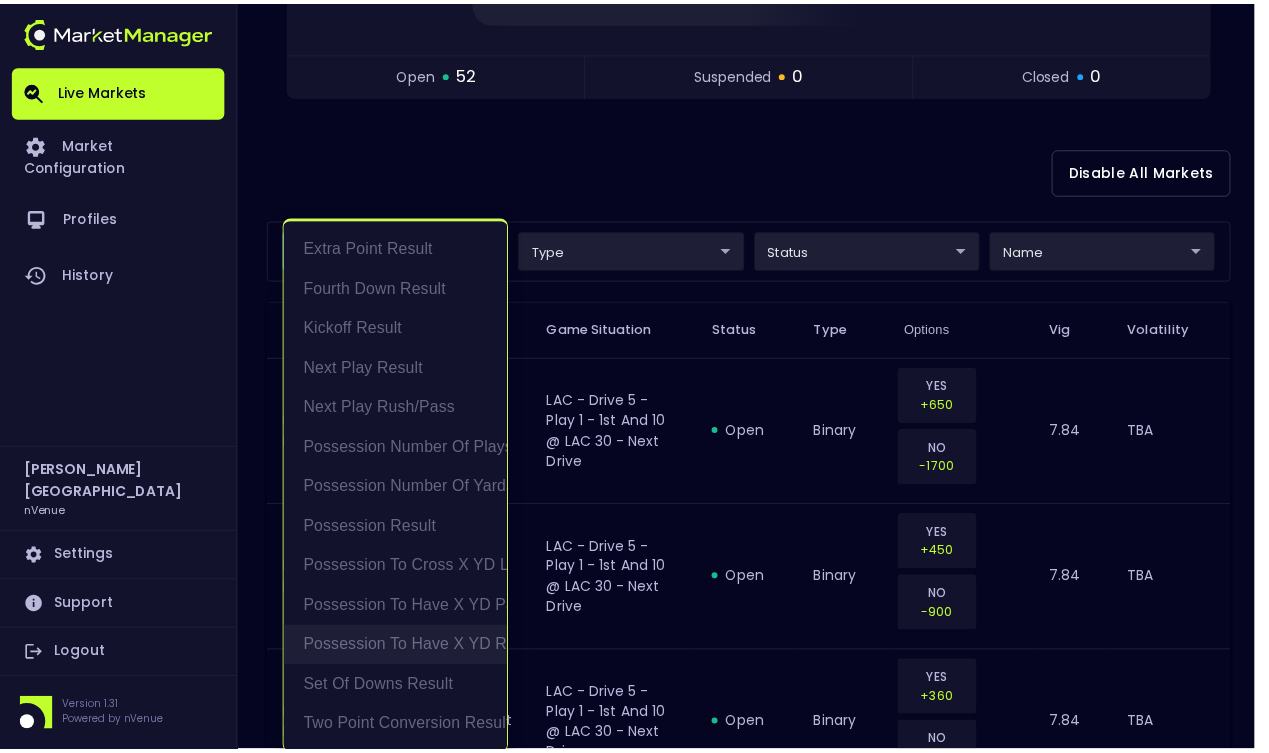 scroll, scrollTop: 4, scrollLeft: 0, axis: vertical 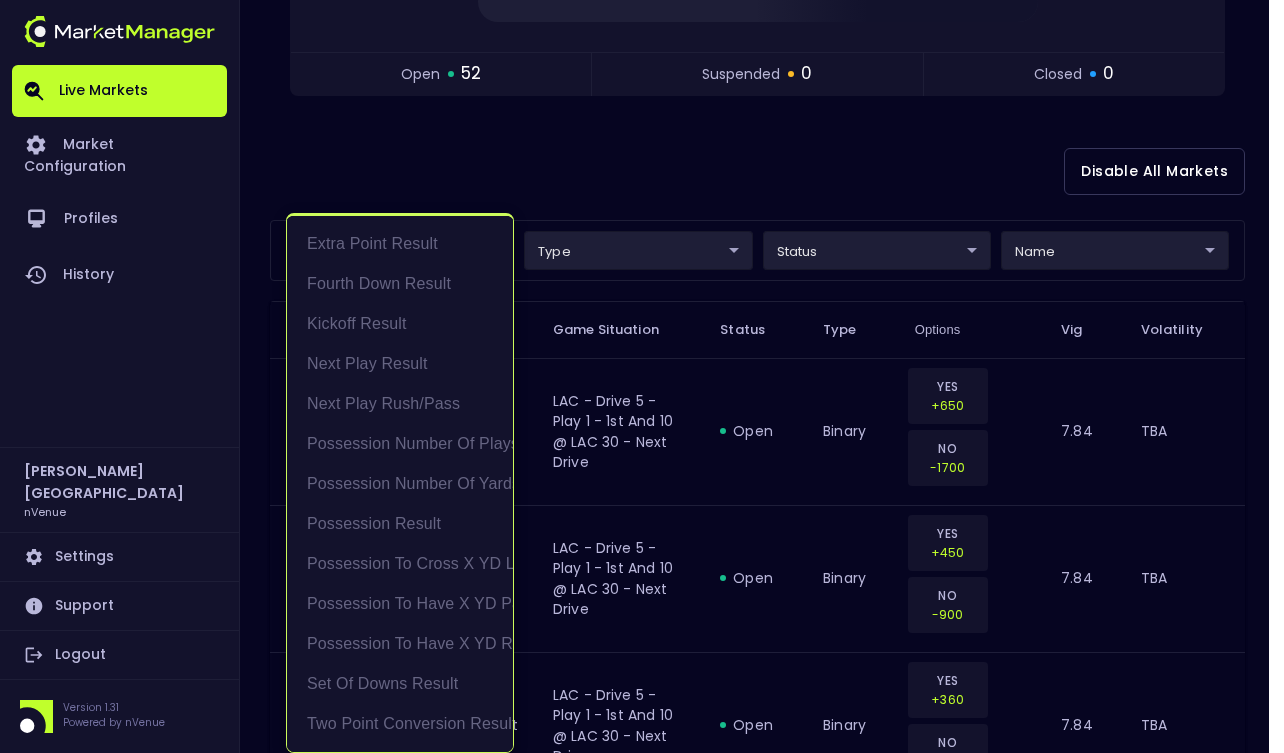 click at bounding box center [642, 376] 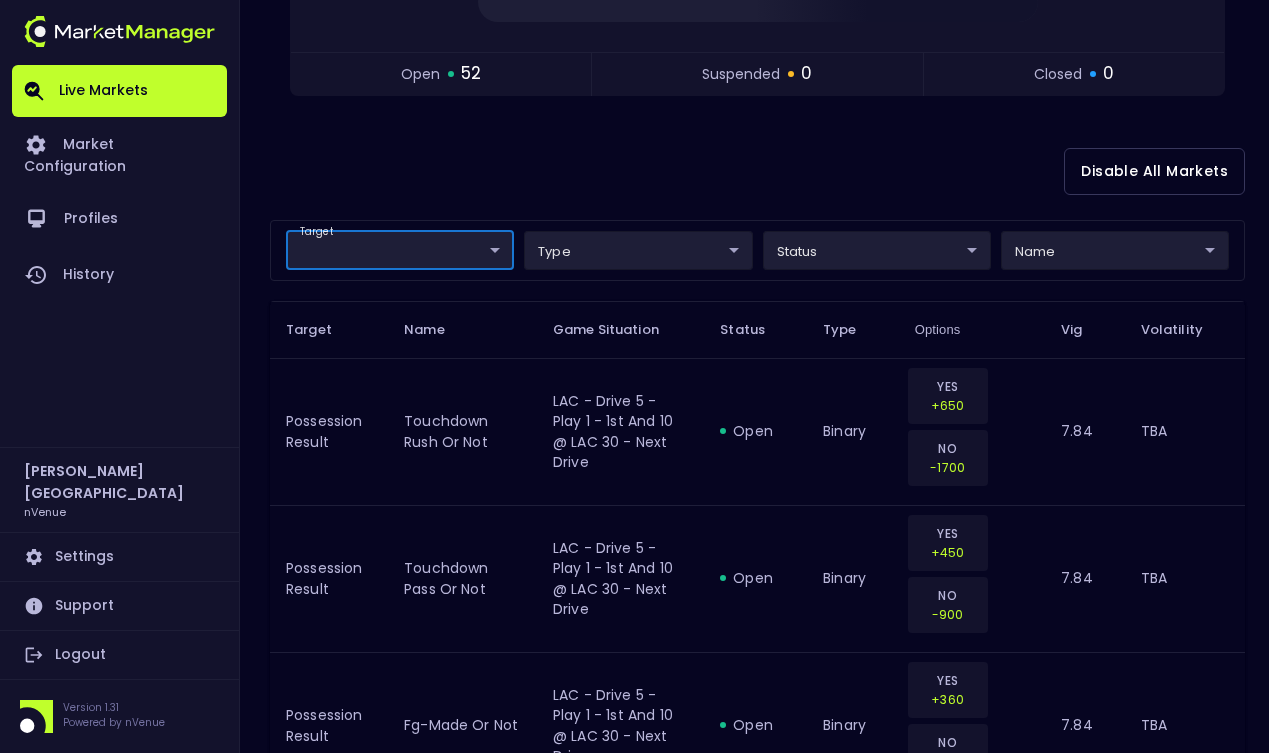 scroll, scrollTop: 0, scrollLeft: 0, axis: both 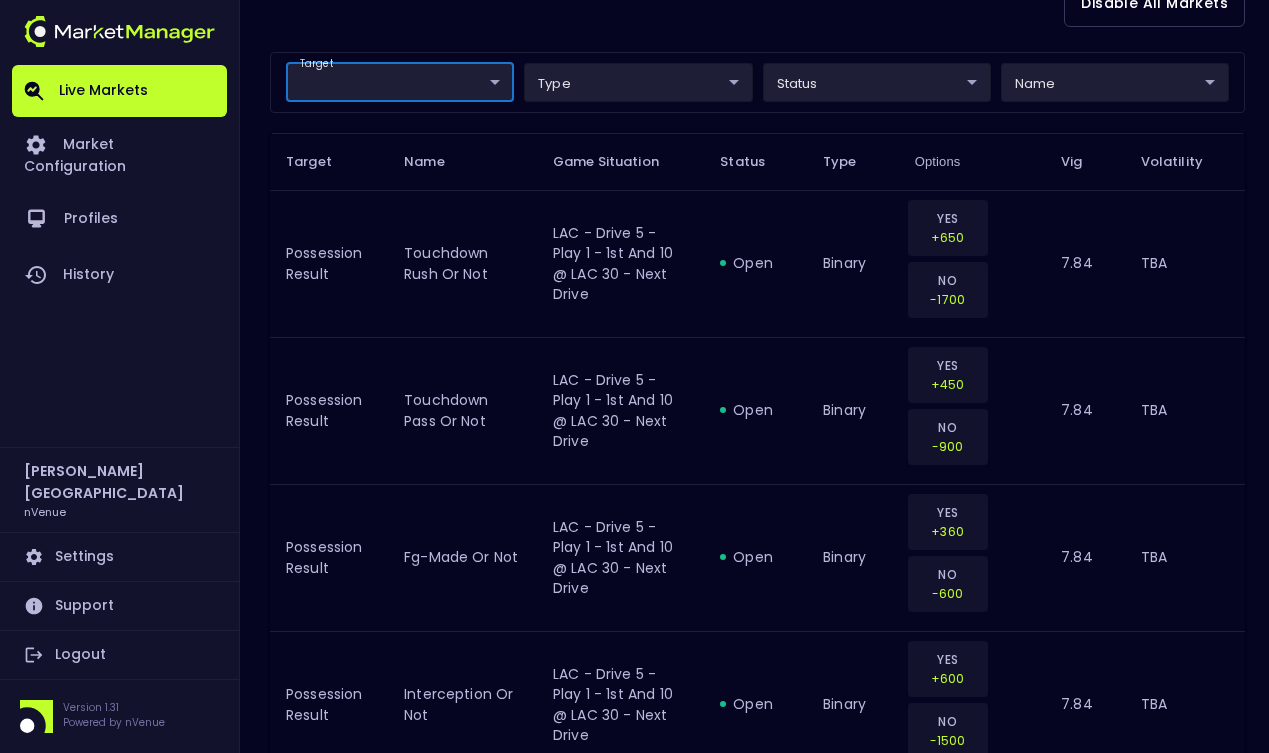 click on "Live Markets Market Configuration Profiles History [PERSON_NAME] nVenue Settings Support Logout   Version 1.31  Powered by nVenue < All Games [DATE] 2:17:29 PM Current Profile All NFL 9d8bad92-567c-44a6-ba12-e9bc101fa057 Select Target Market Status Type Vig Volatility Options Close 7 LAC Chargers CLE Browns 3 open 52 suspended 0 closed 0 Disable All Markets target ​ ​ type ​ ​ status ​ ​ name ​ ​ Target Name Game Situation Status Type Options Vig Volatility Possession Result touchdown rush or not LAC - Drive 5 - Play 1 - 1st and 10 @ LAC 30 - Next Drive  open binary YES +650 NO -1700 7.84 TBA Possession Result touchdown pass or not LAC - Drive 5 - Play 1 - 1st and 10 @ LAC 30 - Next Drive  open binary YES +450 NO -900 7.84 TBA Possession Result fg-made or not LAC - Drive 5 - Play 1 - 1st and 10 @ LAC 30 - Next Drive  open binary YES +360 NO -600 7.84 TBA Possession Result interception or not LAC - Drive 5 - Play 1 - 1st and 10 @ LAC 30 - Next Drive  open binary YES +600 NO" at bounding box center (634, 1860) 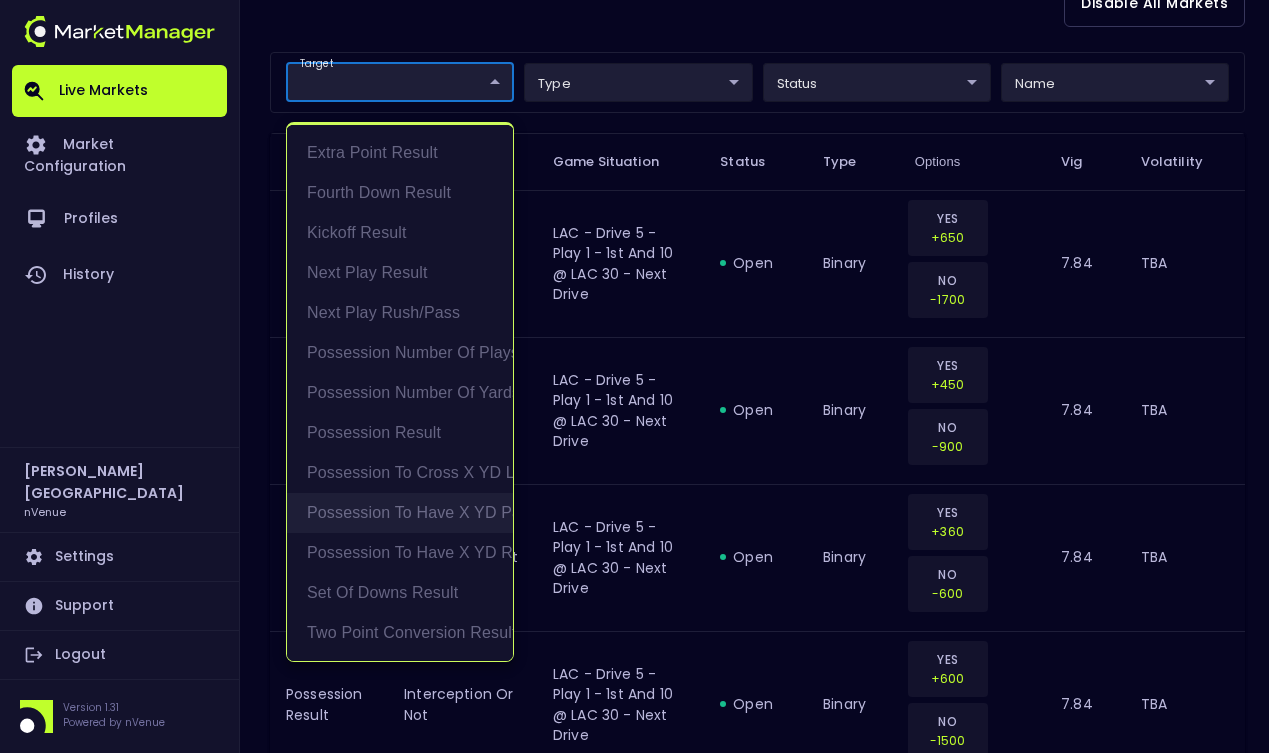 click on "Possession to Have X YD Pass" at bounding box center [400, 513] 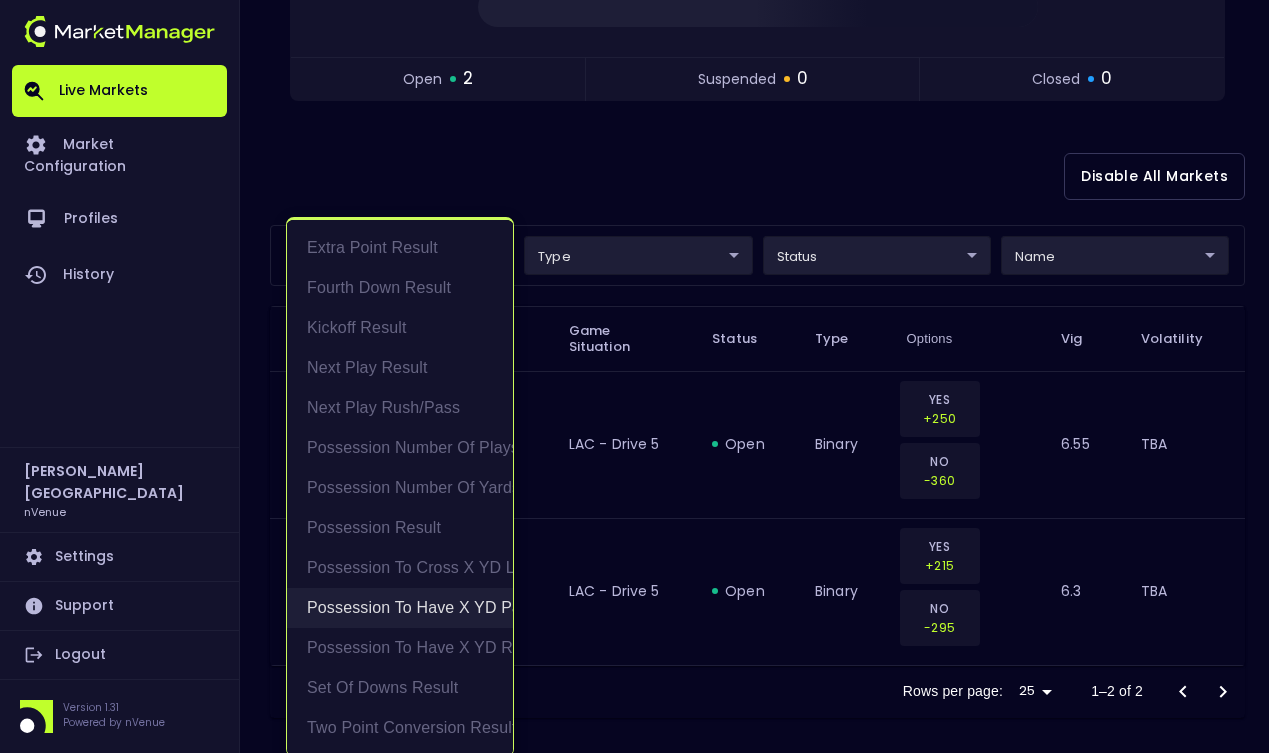 scroll, scrollTop: 431, scrollLeft: 0, axis: vertical 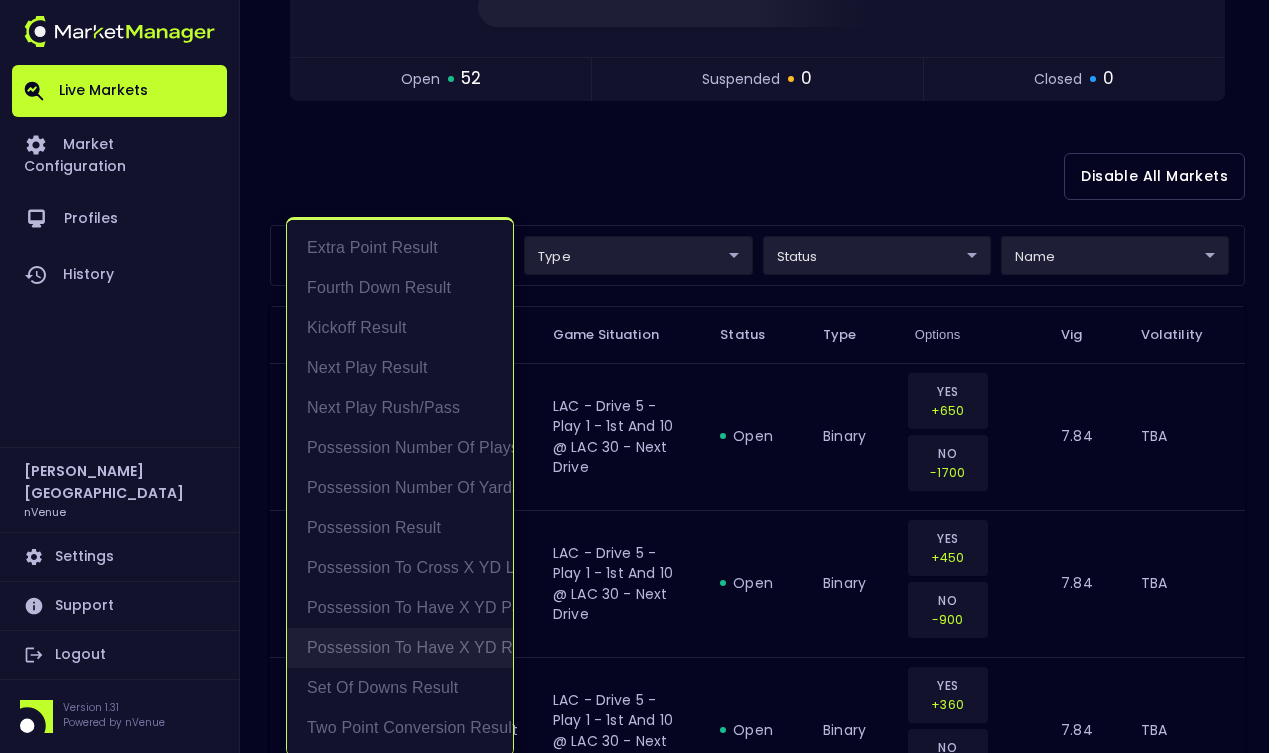 click on "Possession to Have X YD Rush" at bounding box center (400, 648) 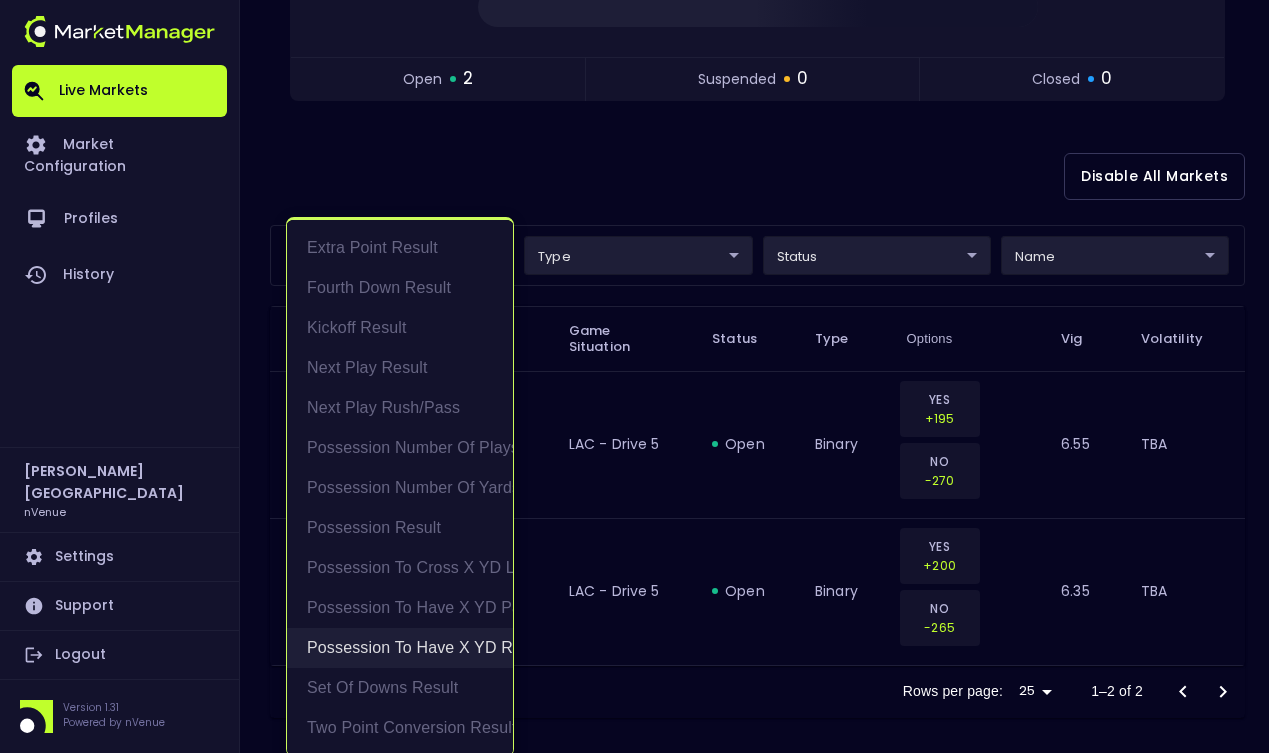 click on "Possession to Have X YD Rush" at bounding box center [400, 648] 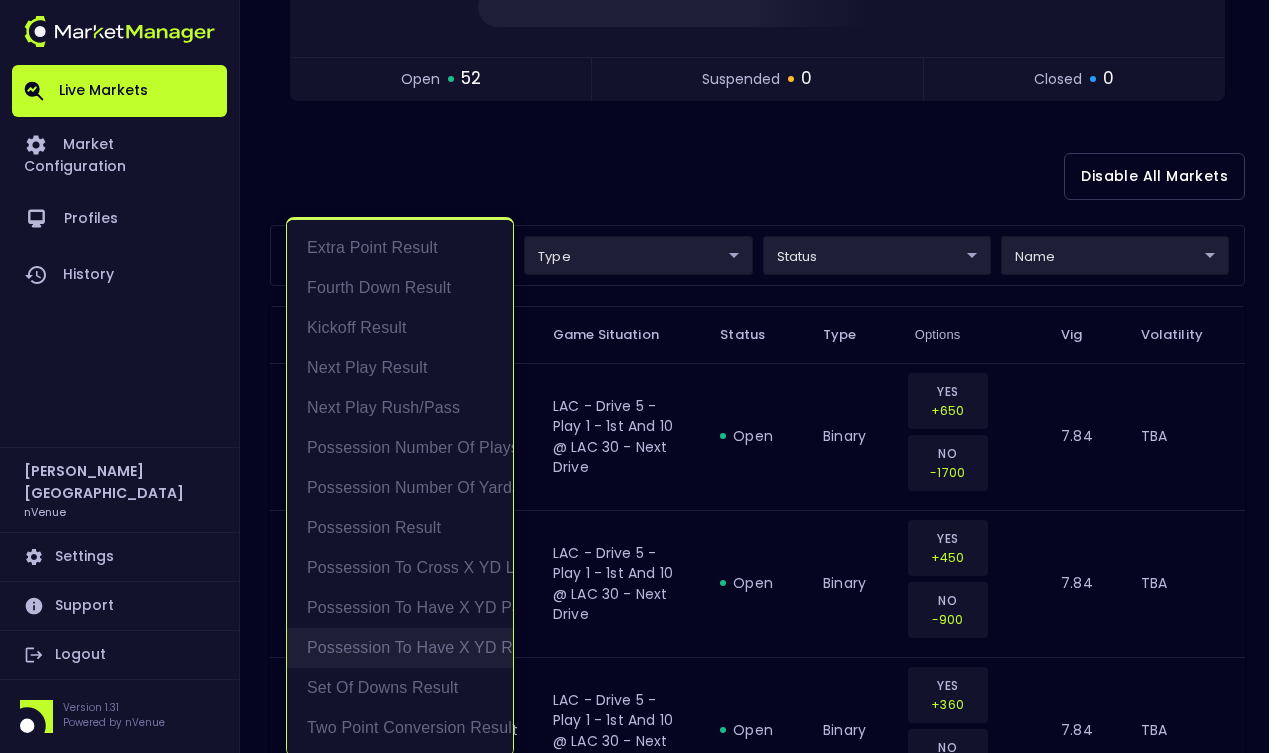 click on "Possession to Have X YD Rush" at bounding box center (400, 648) 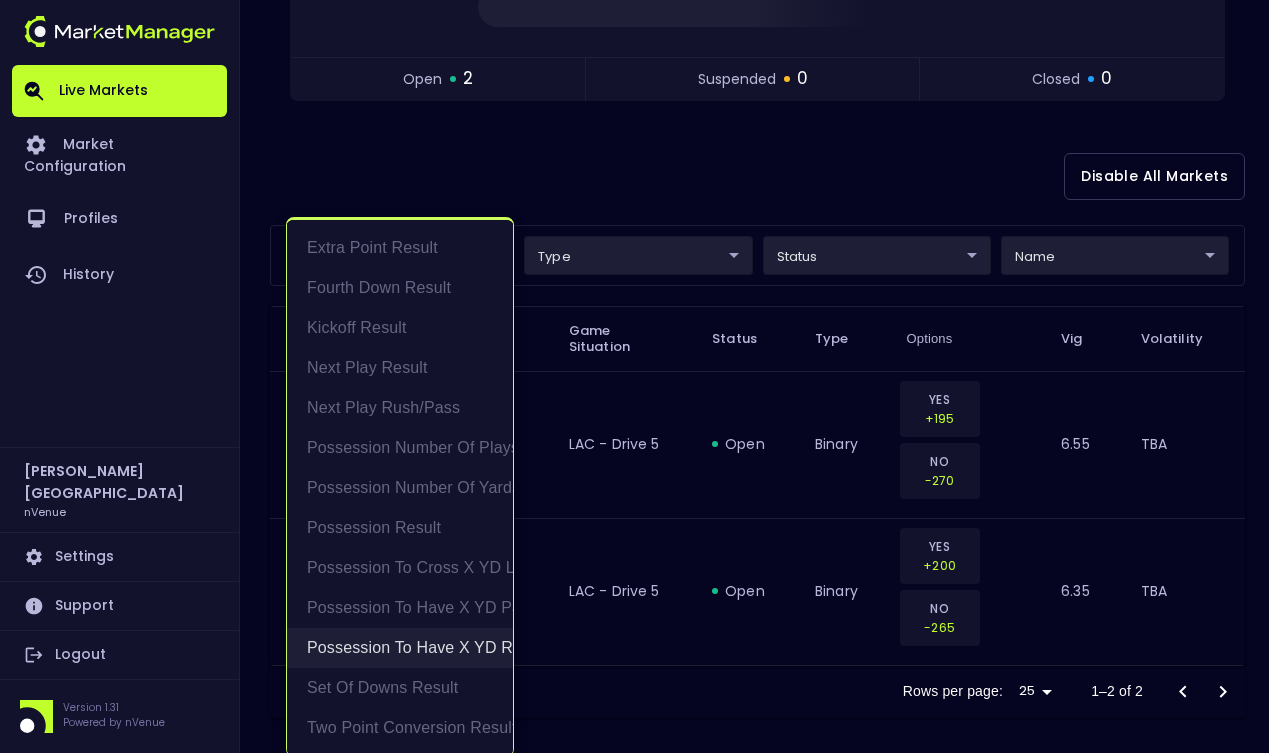 type on "Possession to Have X YD Rush" 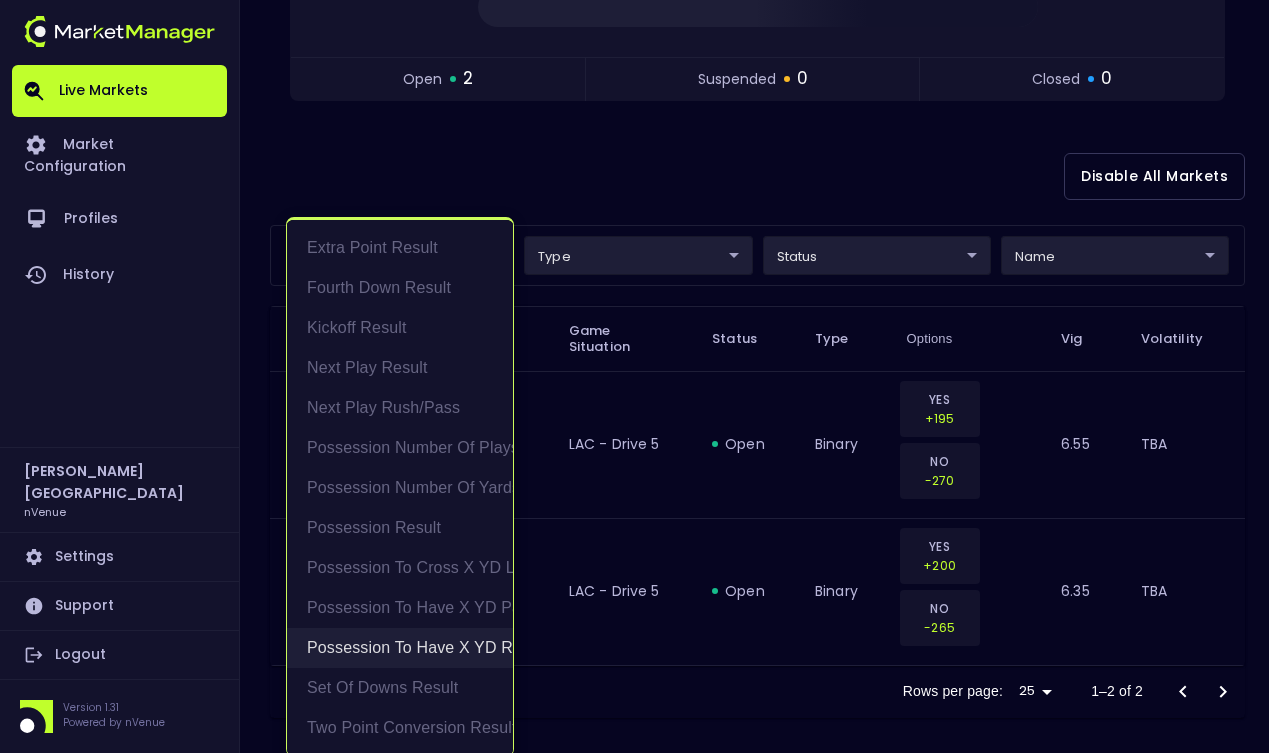 click on "Possession to Have X YD Rush" at bounding box center (400, 648) 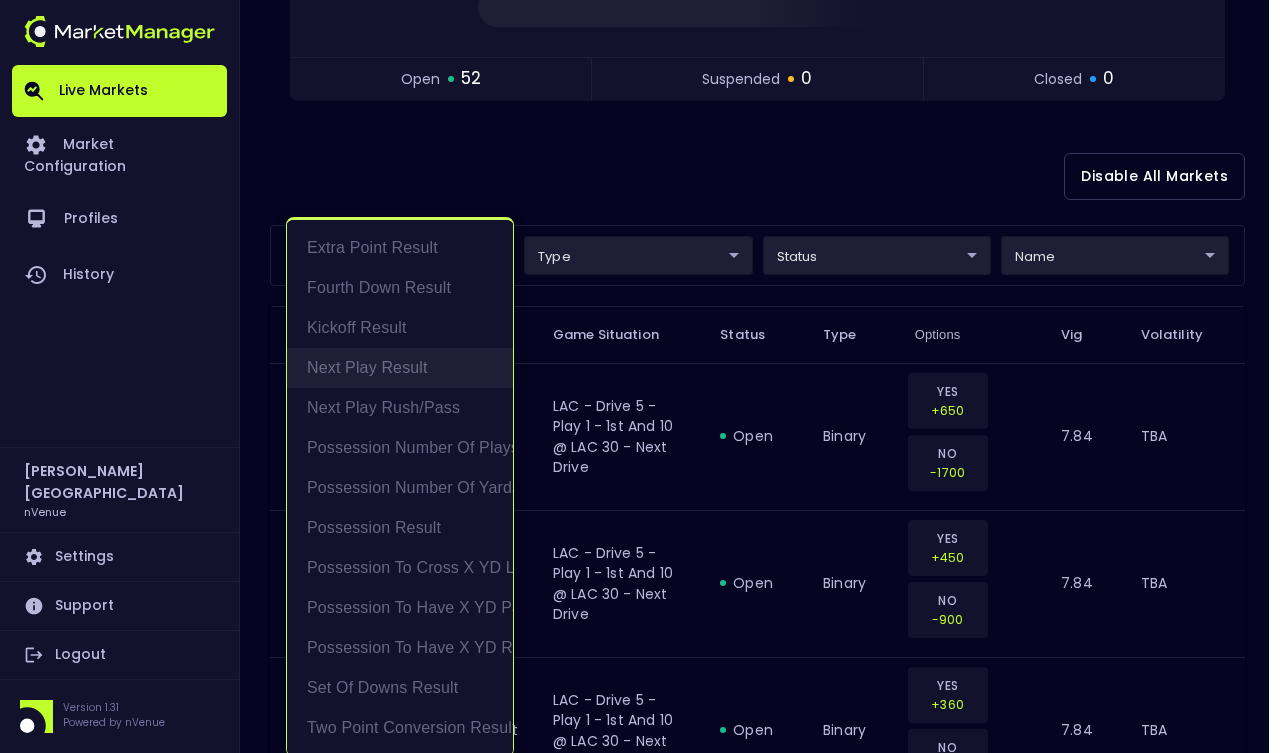 click on "Next Play Result" at bounding box center (400, 368) 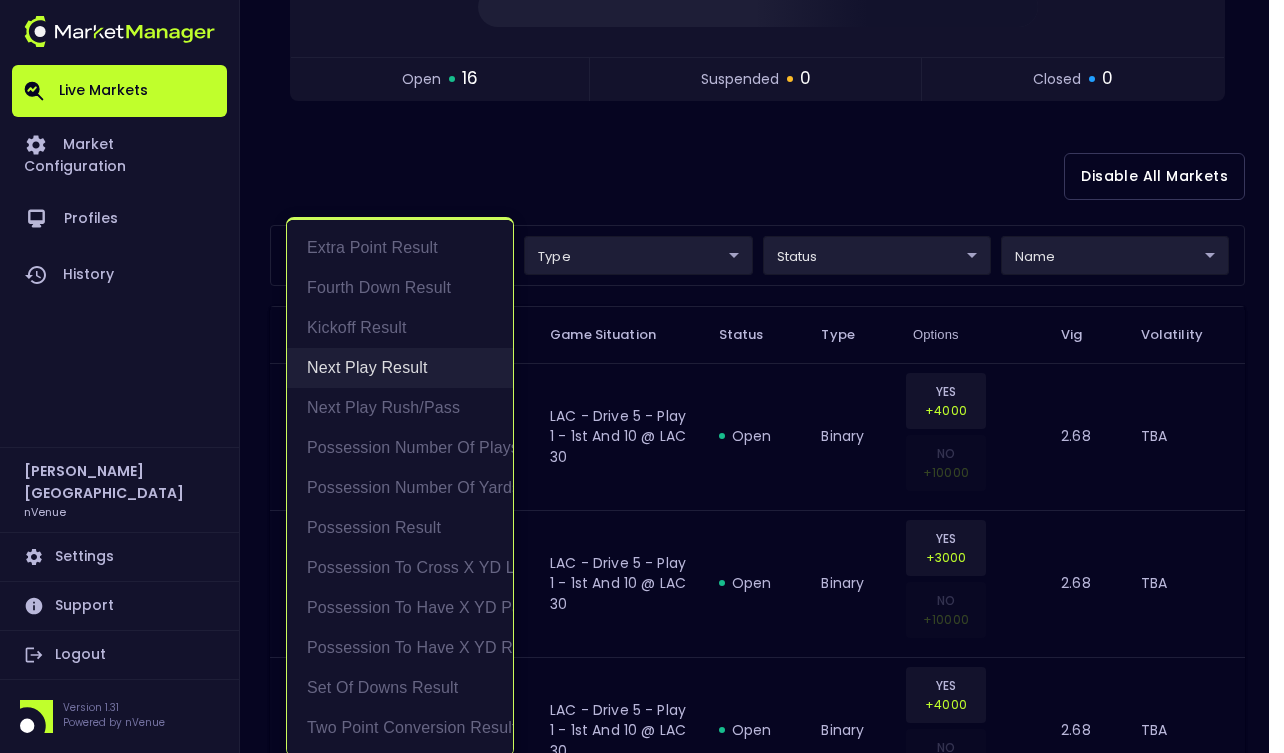 click on "Next Play Result" at bounding box center [400, 368] 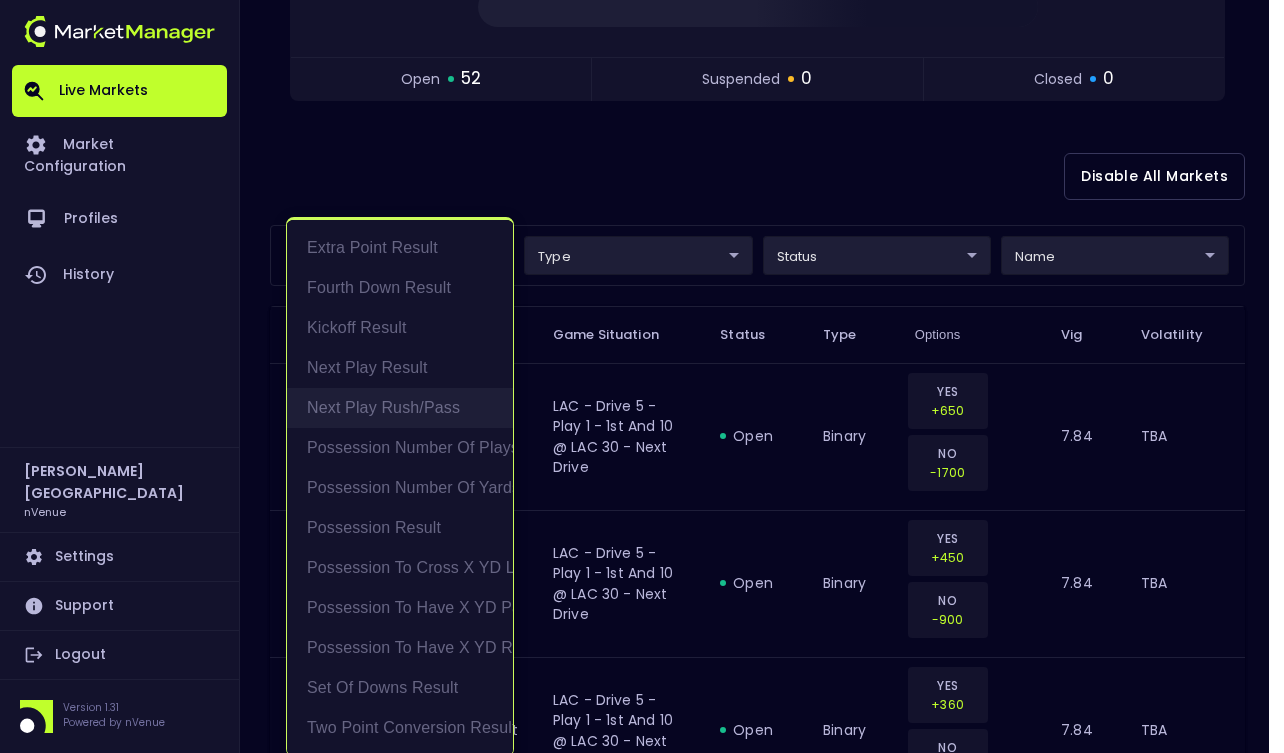 click on "Next Play Rush/Pass" at bounding box center [400, 408] 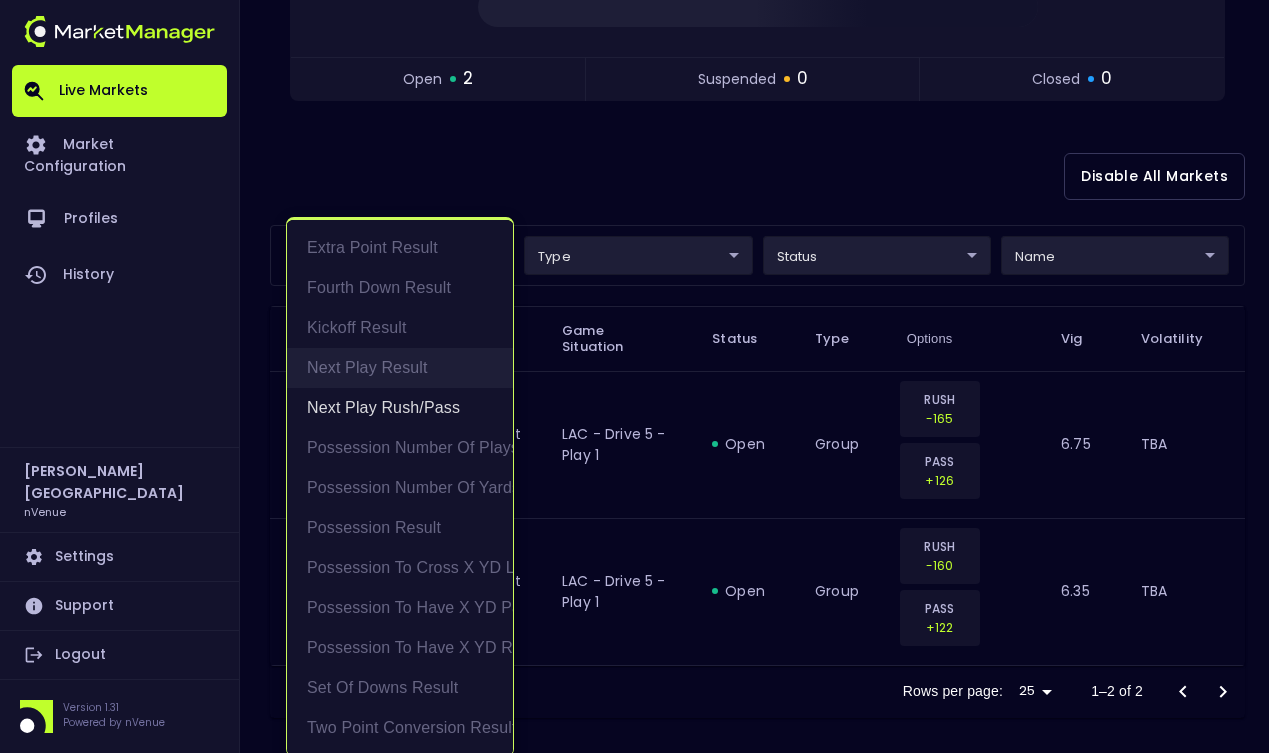 click on "Next Play Result" at bounding box center [400, 368] 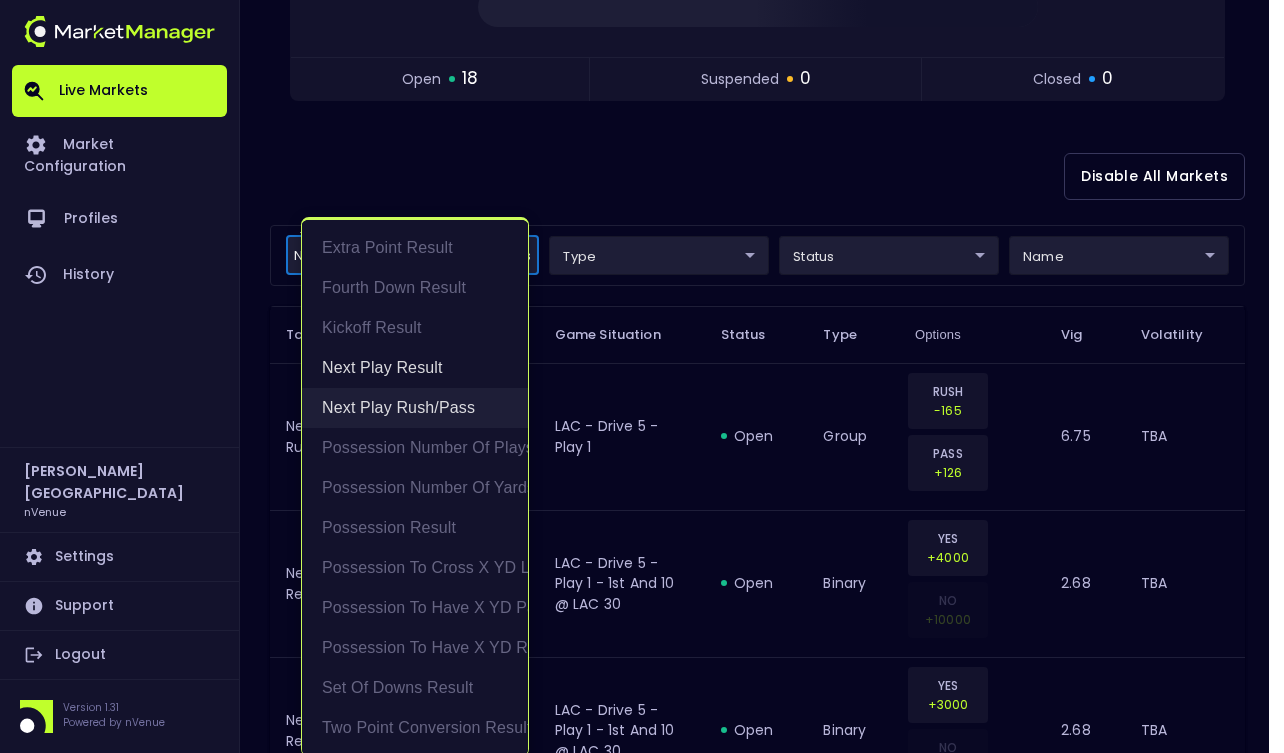 click on "Next Play Rush/Pass" at bounding box center (415, 408) 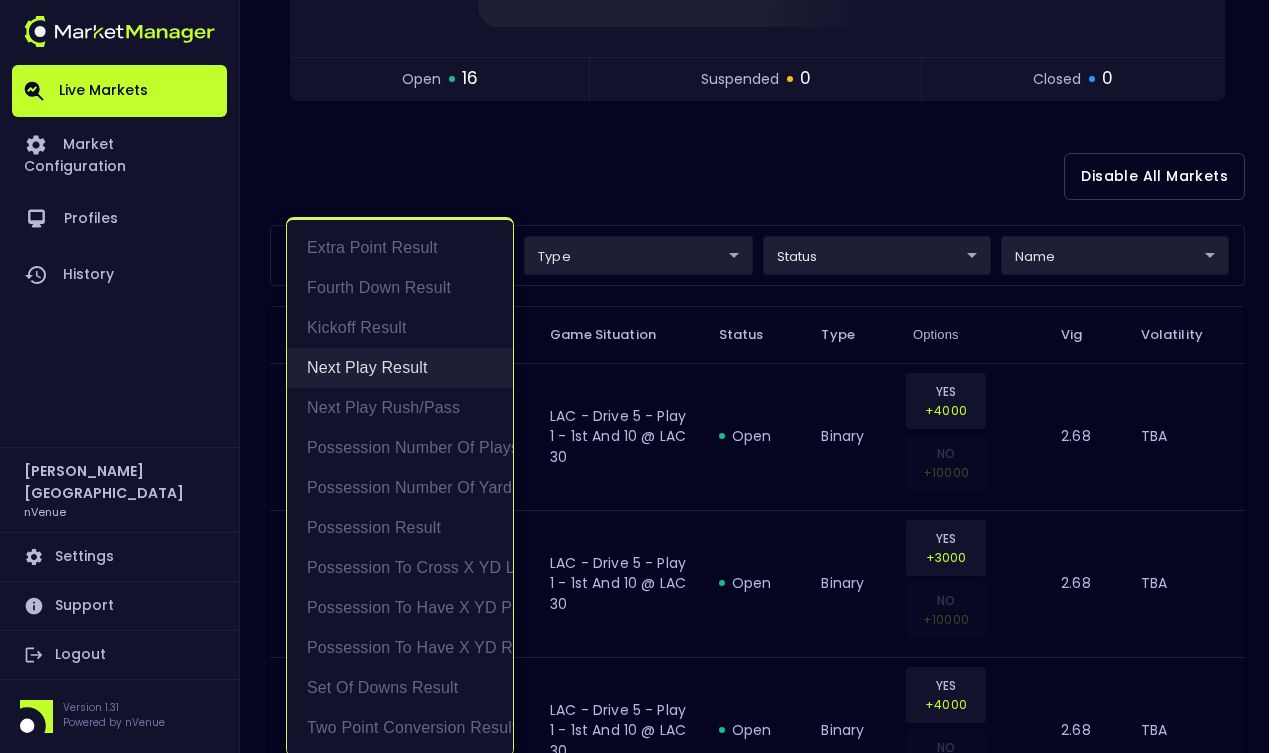 click on "Next Play Result" at bounding box center (400, 368) 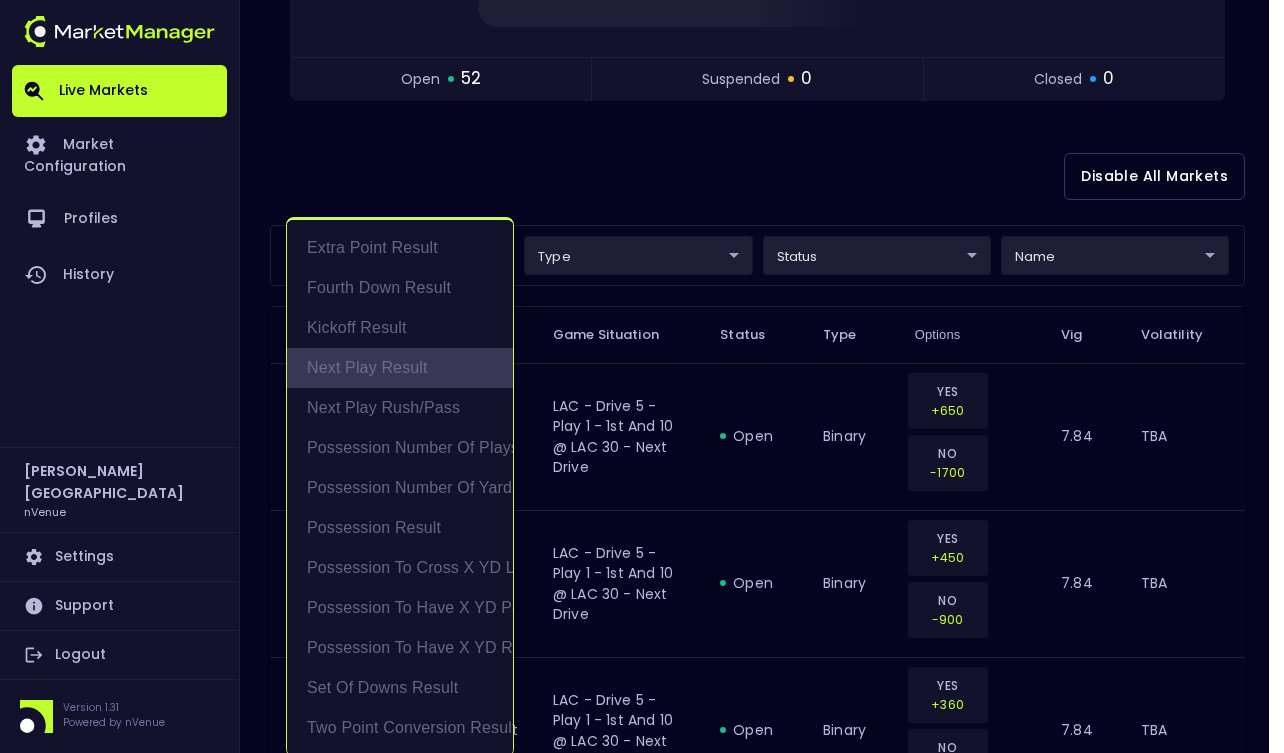 click on "Next Play Result" at bounding box center (400, 368) 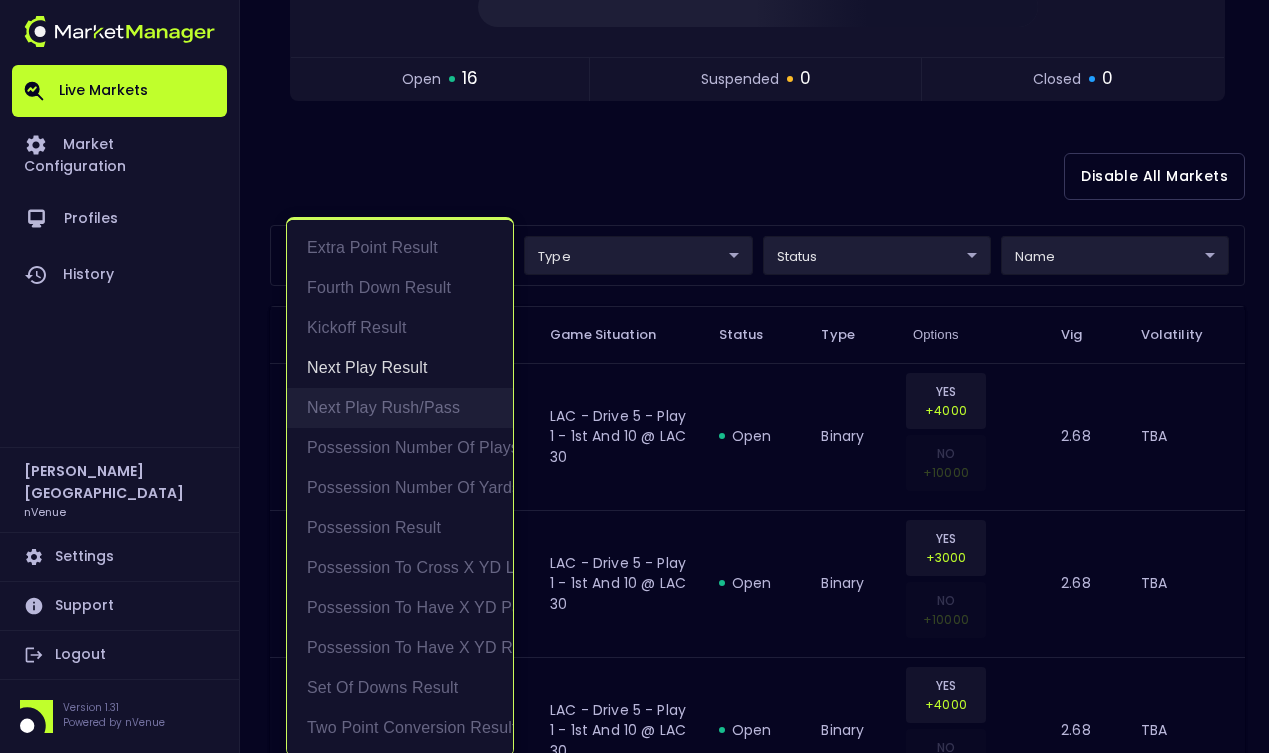 click on "Next Play Rush/Pass" at bounding box center (400, 408) 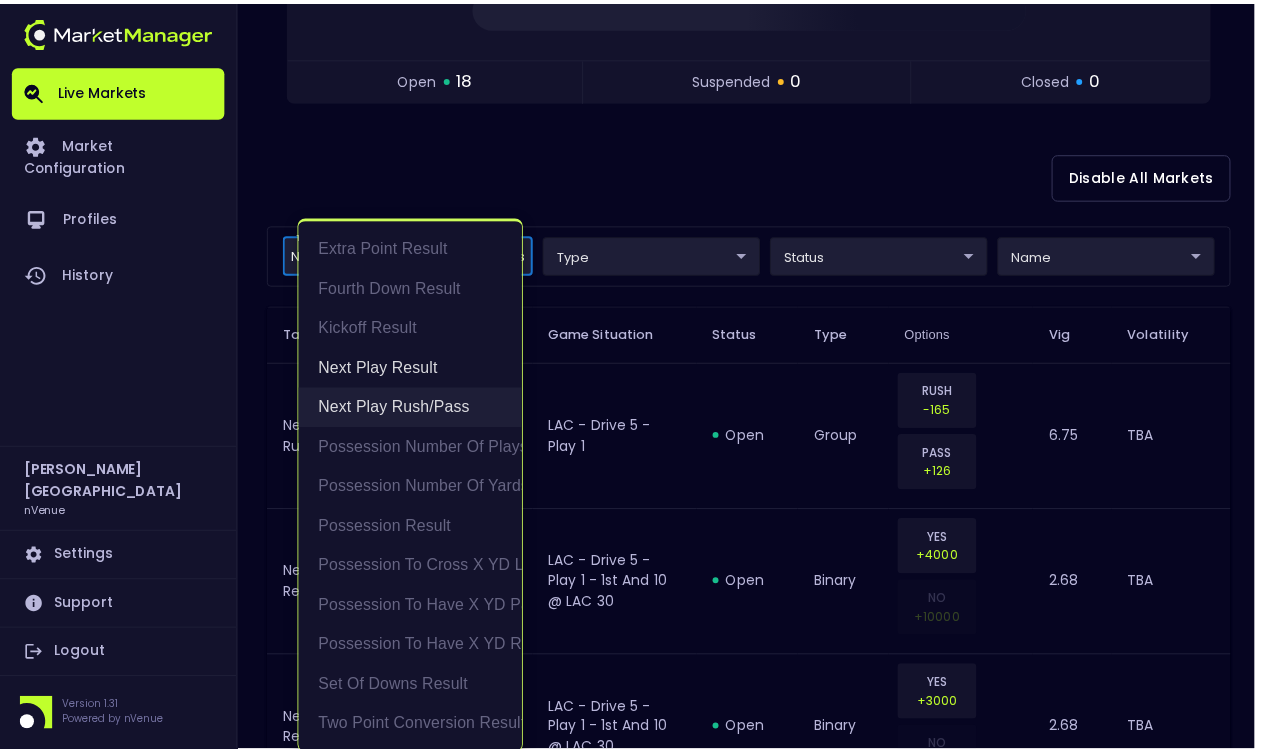 scroll, scrollTop: 4, scrollLeft: 0, axis: vertical 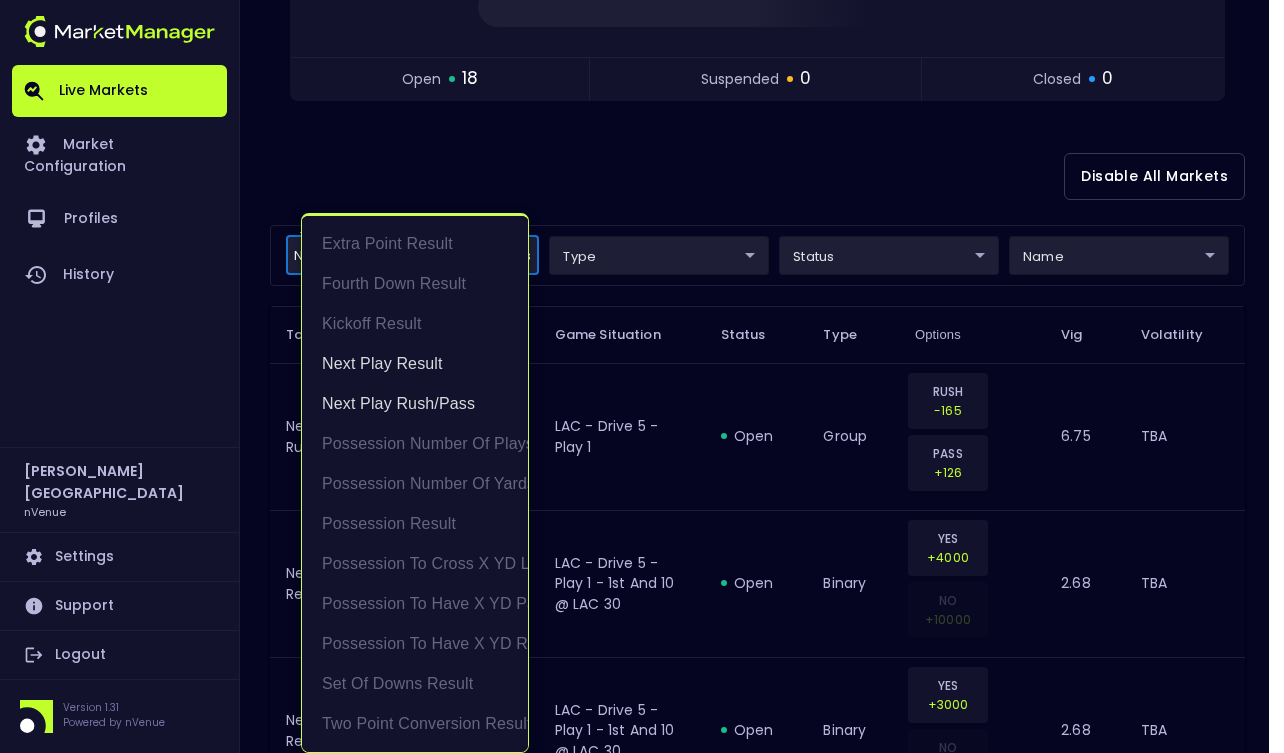 click at bounding box center (642, 376) 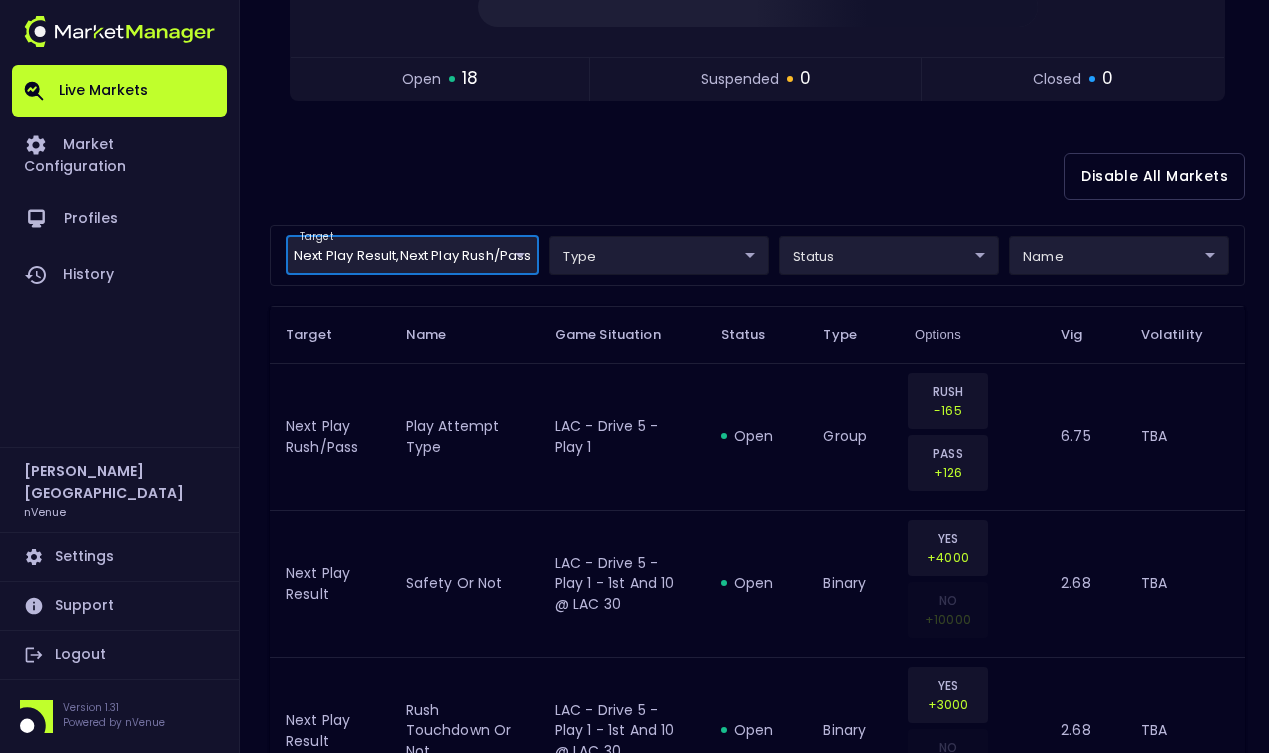 scroll, scrollTop: 0, scrollLeft: 0, axis: both 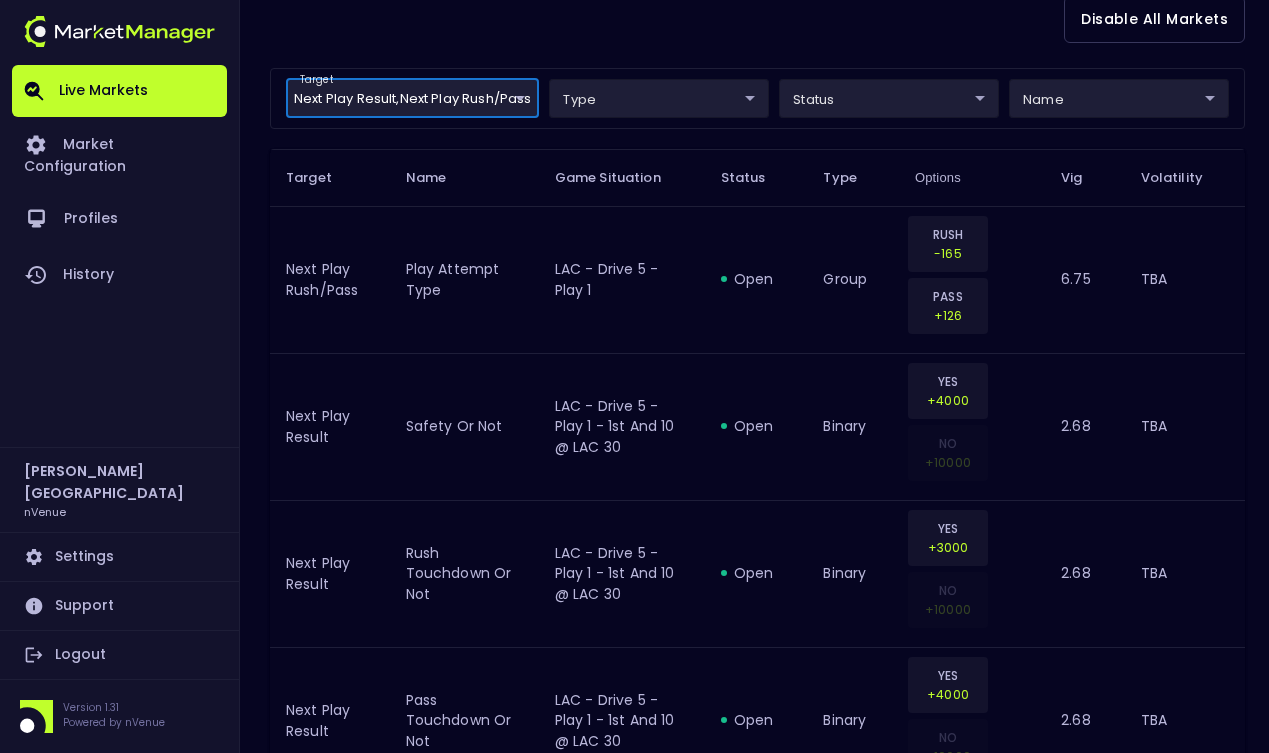 click on "Live Markets Market Configuration Profiles History [PERSON_NAME] nVenue Settings Support Logout   Version 1.31  Powered by nVenue < All Games [DATE] 2:17:43 PM Current Profile All NFL 9d8bad92-567c-44a6-ba12-e9bc101fa057 Select Target Market Status Type Vig Volatility Options Close 7 LAC Chargers CLE Browns 3 open 18 suspended 0 closed 0 Disable All Markets target Next Play Result ,  Next Play Rush/Pass Next Play Result,Next Play Rush/Pass ​ type ​ ​ status ​ ​ name ​ ​ Target Name Game Situation Status Type Options Vig Volatility Next Play Rush/Pass Play Attempt Type LAC - Drive 5 - Play 1  open group RUSH -165 PASS +126 6.75 TBA Next Play Result safety or not LAC - Drive 5 - Play 1 - 1st and 10 @ LAC 30  open binary YES +4000 NO +10000 2.68 TBA Next Play Result rush touchdown or not LAC - Drive 5 - Play 1 - 1st and 10 @ LAC 30  open binary YES +3000 NO +10000 2.68 TBA Next Play Result pass touchdown or not LAC - Drive 5 - Play 1 - 1st and 10 @ LAC 30  open binary YES +4000" at bounding box center [634, 1238] 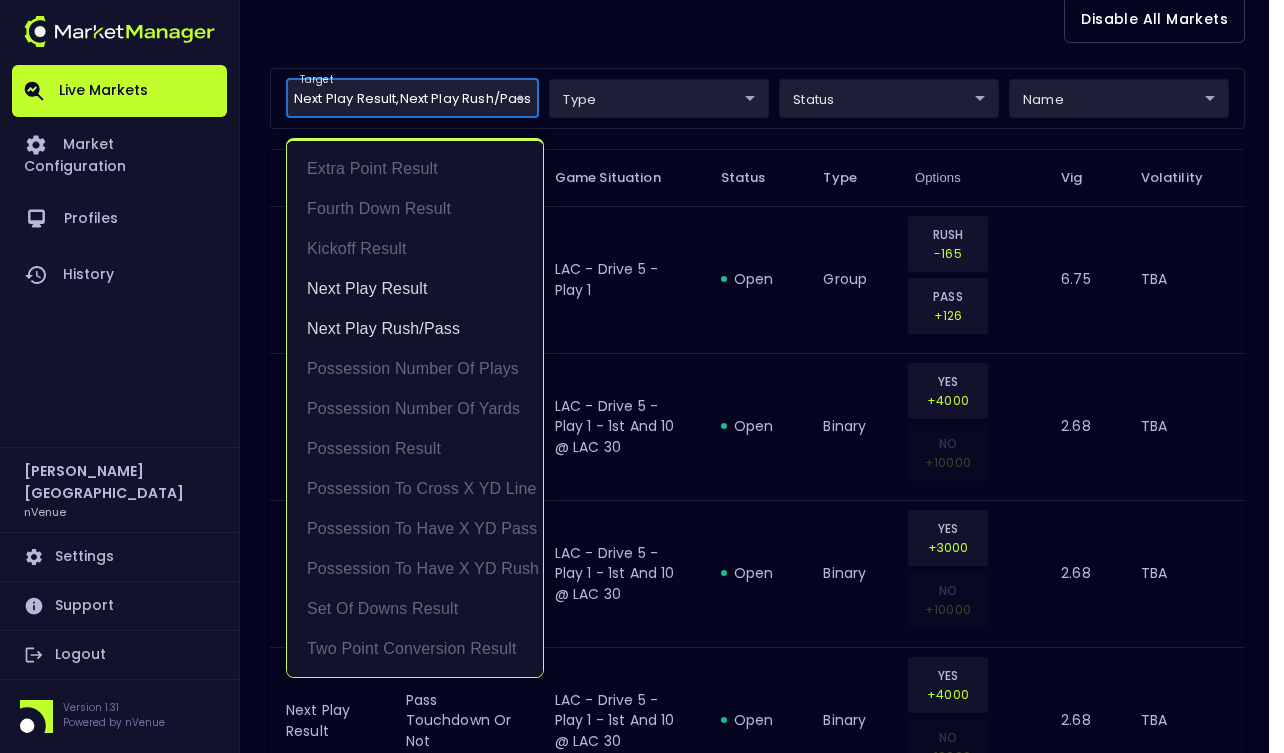 click at bounding box center [642, 376] 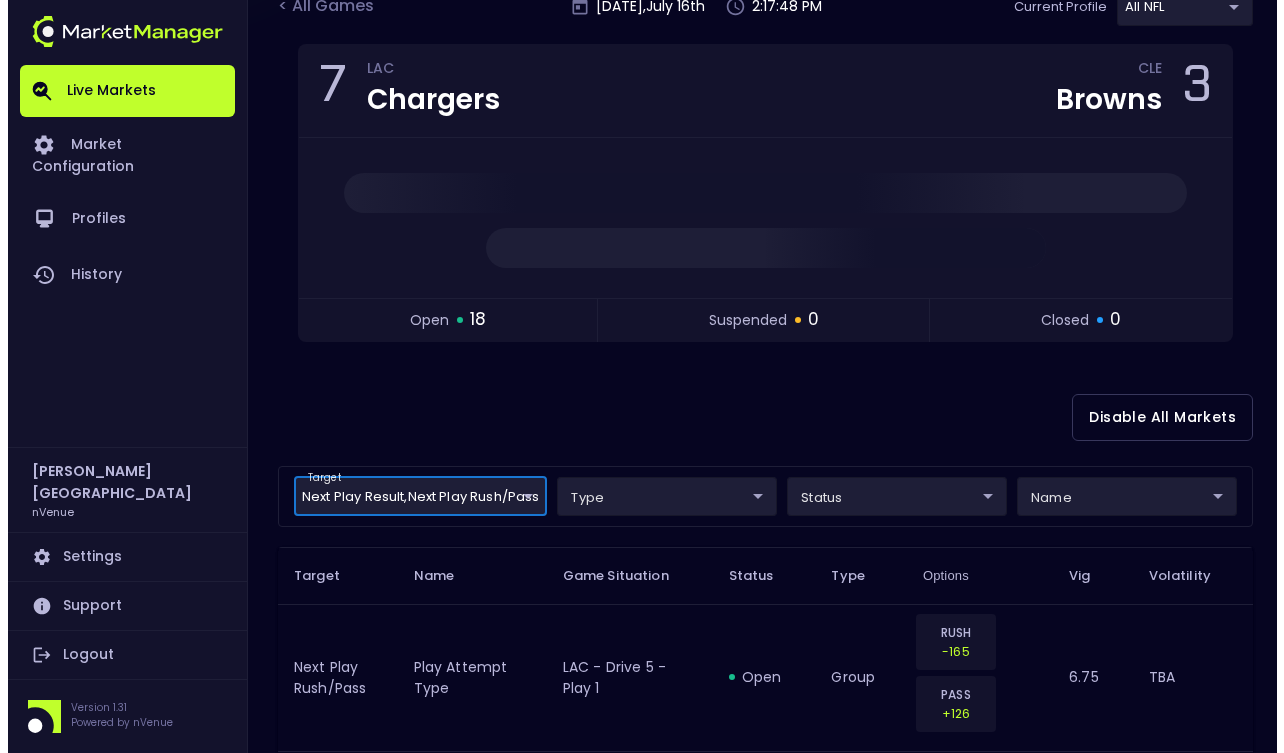 scroll, scrollTop: 154, scrollLeft: 0, axis: vertical 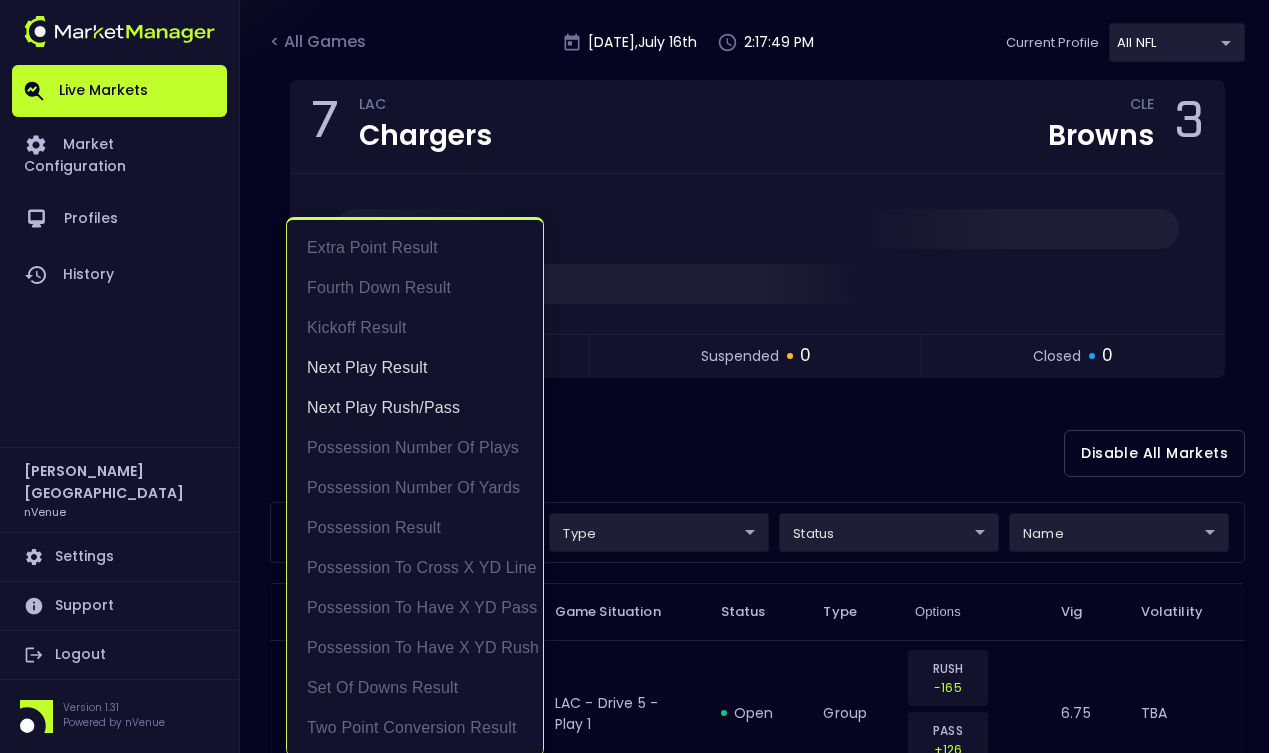 click on "Live Markets Market Configuration Profiles History [PERSON_NAME] nVenue Settings Support Logout   Version 1.31  Powered by nVenue < All Games [DATE] 2:17:49 PM Current Profile All NFL 9d8bad92-567c-44a6-ba12-e9bc101fa057 Select Target Market Status Type Vig Volatility Options Close 7 LAC Chargers CLE Browns 3 open 18 suspended 0 closed 0 Disable All Markets target Next Play Result ,  Next Play Rush/Pass Next Play Result,Next Play Rush/Pass ​ type ​ ​ status ​ ​ name ​ ​ Target Name Game Situation Status Type Options Vig Volatility Next Play Rush/Pass Play Attempt Type LAC - Drive 5 - Play 1  open group RUSH -165 PASS +126 6.75 TBA Next Play Result safety or not LAC - Drive 5 - Play 1 - 1st and 10 @ LAC 30  open binary YES +4000 NO +10000 2.68 TBA Next Play Result rush touchdown or not LAC - Drive 5 - Play 1 - 1st and 10 @ LAC 30  open binary YES +3000 NO +10000 2.68 TBA Next Play Result pass touchdown or not LAC - Drive 5 - Play 1 - 1st and 10 @ LAC 30  open binary YES +4000" at bounding box center (642, 1672) 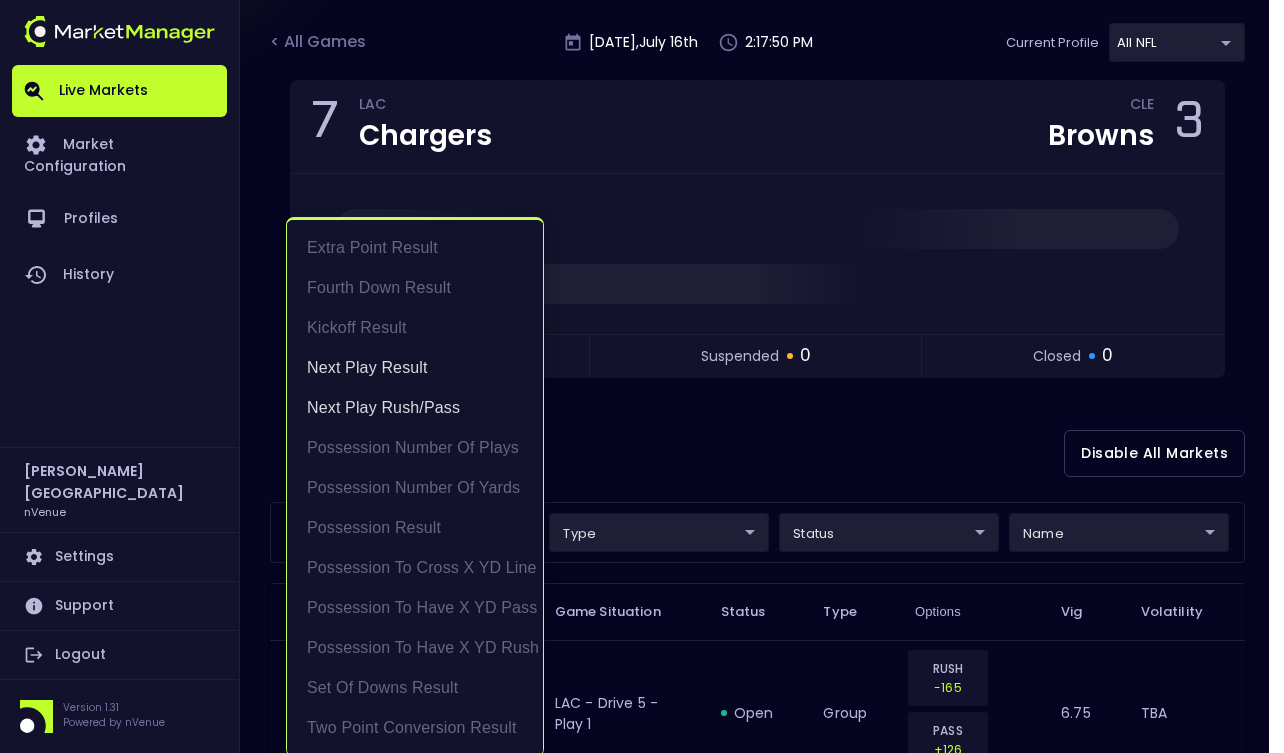 click on "Possession Result" at bounding box center (415, 528) 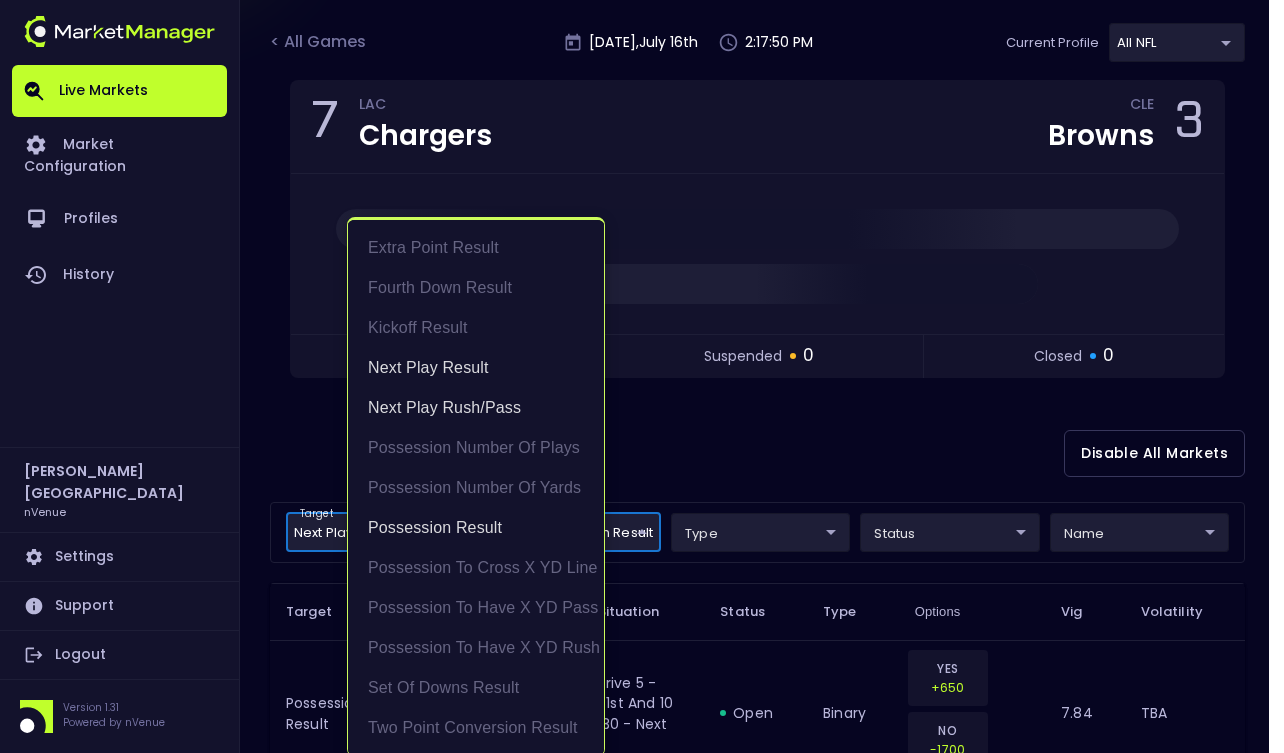 click on "Possession Result" at bounding box center [476, 528] 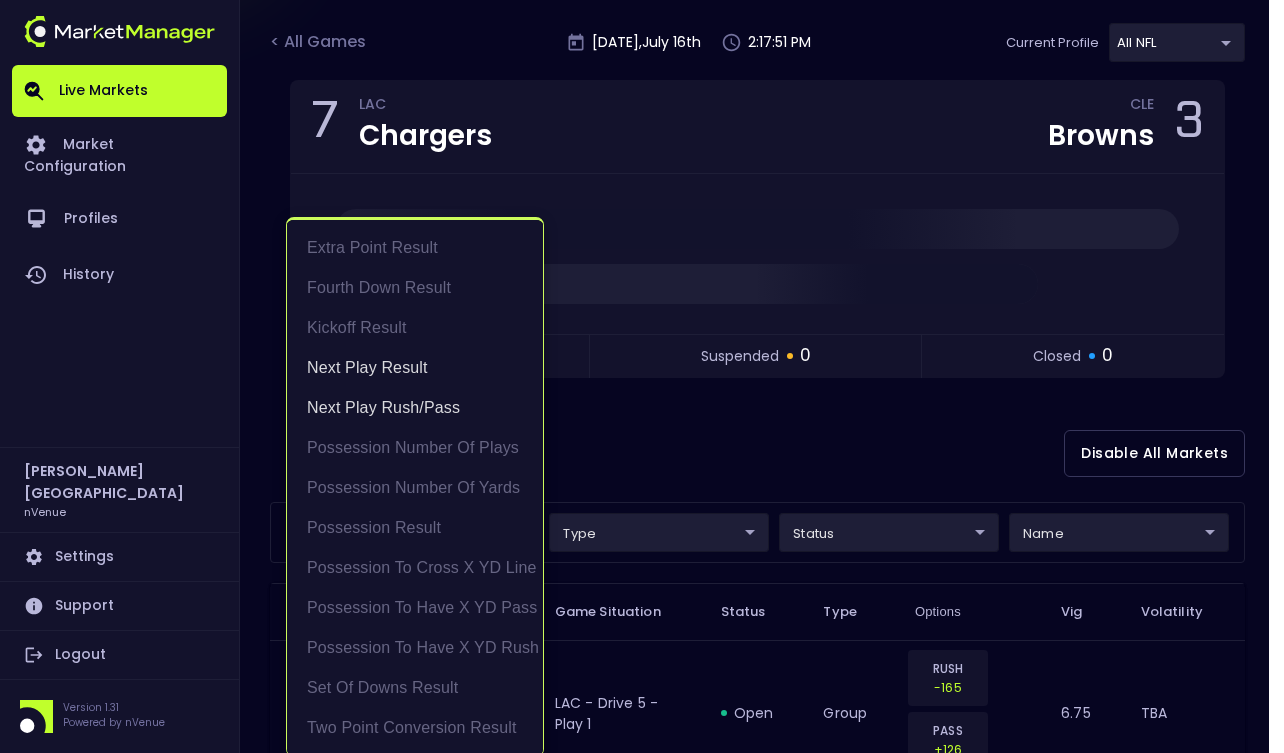 click at bounding box center [642, 376] 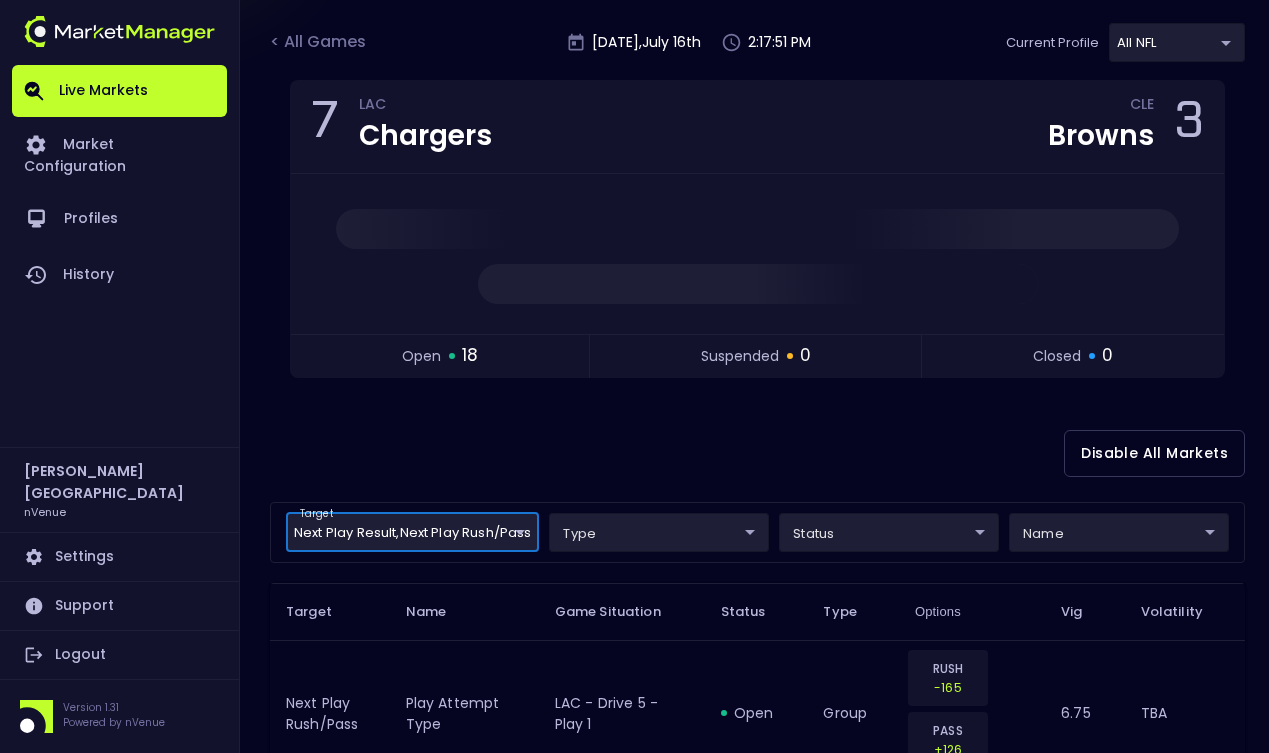 scroll, scrollTop: 0, scrollLeft: 0, axis: both 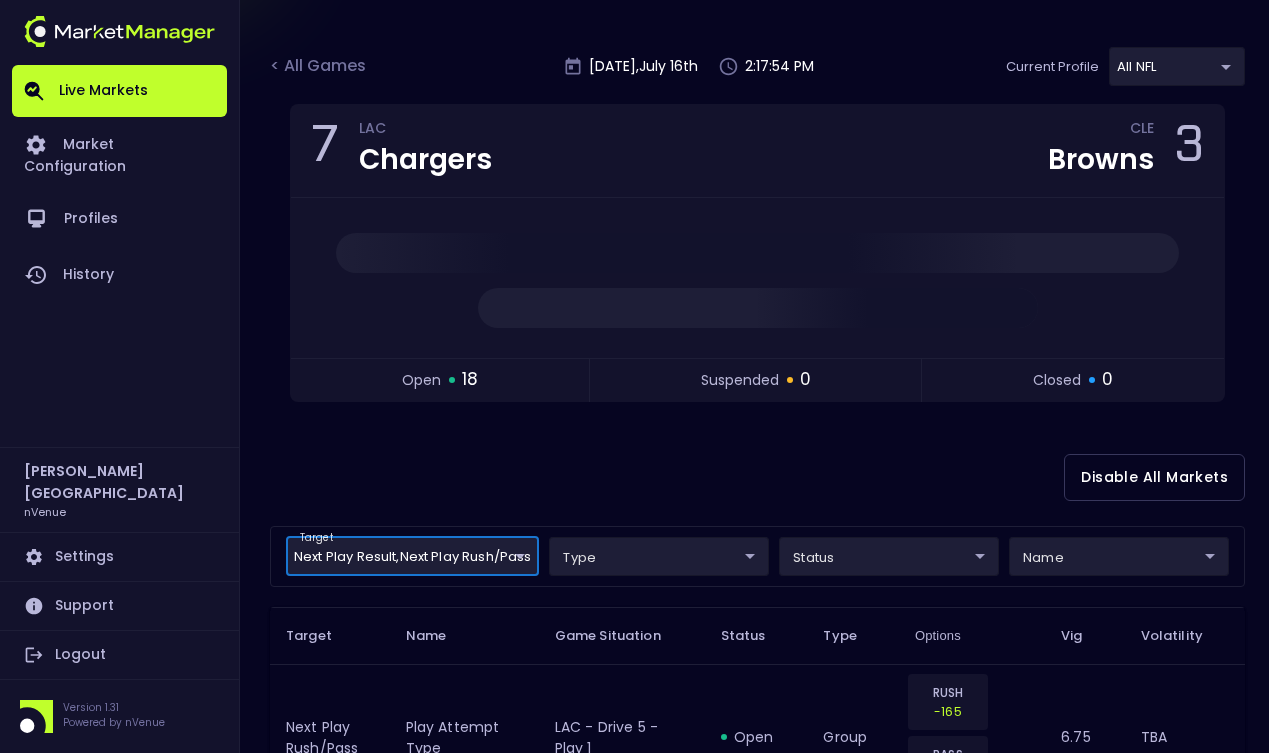 click on "Live Markets Market Configuration Profiles History [PERSON_NAME] nVenue Settings Support Logout   Version 1.31  Powered by nVenue < All Games [DATE] 2:17:54 PM Current Profile All NFL 9d8bad92-567c-44a6-ba12-e9bc101fa057 Select Target Market Status Type Vig Volatility Options Close 7 LAC Chargers CLE Browns 3 open 18 suspended 0 closed 0 Disable All Markets target Next Play Result ,  Next Play Rush/Pass Next Play Result,Next Play Rush/Pass ​ type ​ ​ status ​ ​ name ​ ​ Target Name Game Situation Status Type Options Vig Volatility Next Play Rush/Pass Play Attempt Type LAC - Drive 5 - Play 1  open group RUSH -165 PASS +126 6.75 TBA Next Play Result safety or not LAC - Drive 5 - Play 1 - 1st and 10 @ LAC 30  open binary YES +4000 NO +10000 2.68 TBA Next Play Result rush touchdown or not LAC - Drive 5 - Play 1 - 1st and 10 @ LAC 30  open binary YES +3000 NO +10000 2.68 TBA Next Play Result pass touchdown or not LAC - Drive 5 - Play 1 - 1st and 10 @ LAC 30  open binary YES +4000" at bounding box center (634, 1696) 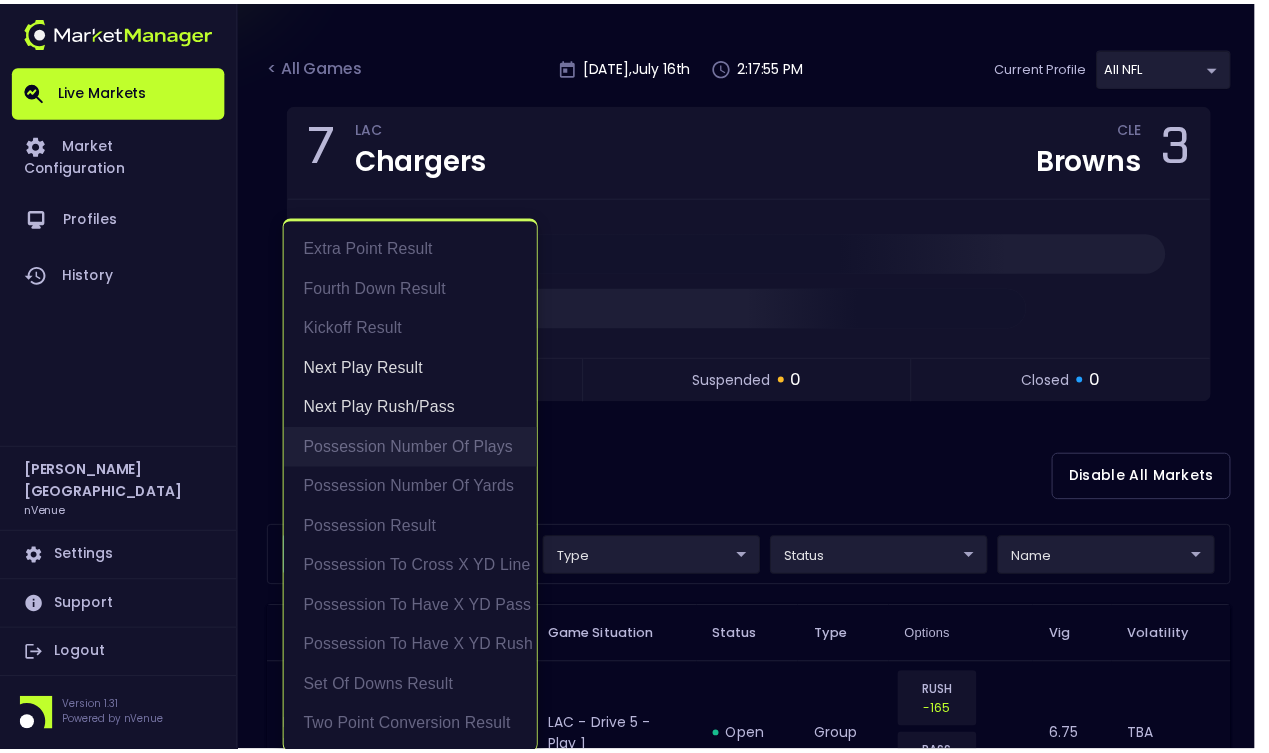 scroll, scrollTop: 4, scrollLeft: 0, axis: vertical 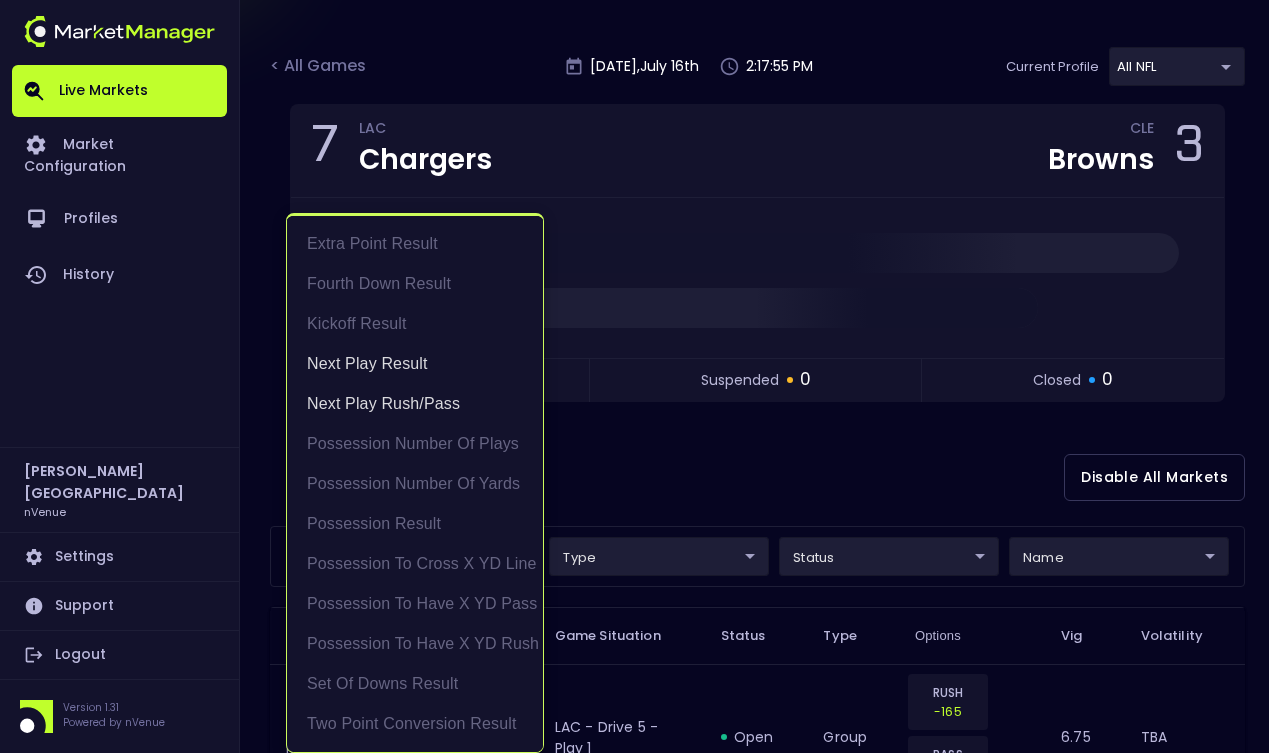 click at bounding box center [642, 376] 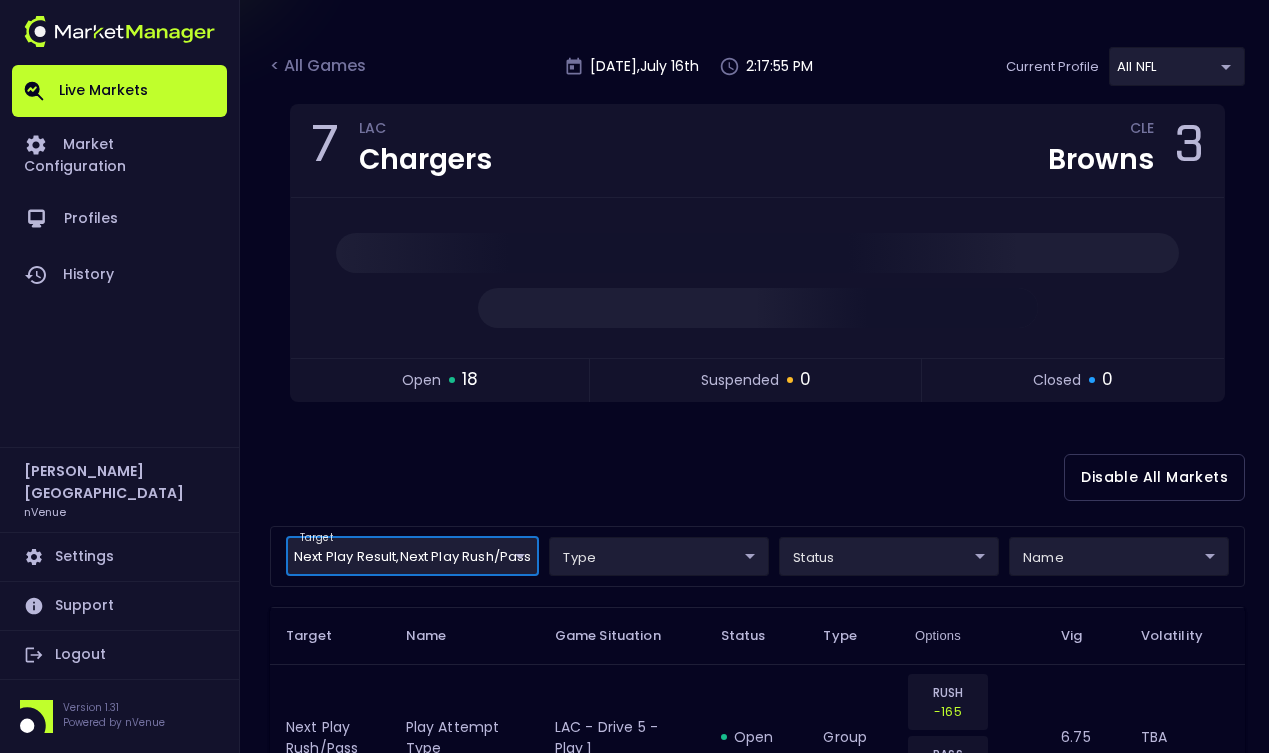 scroll, scrollTop: 0, scrollLeft: 0, axis: both 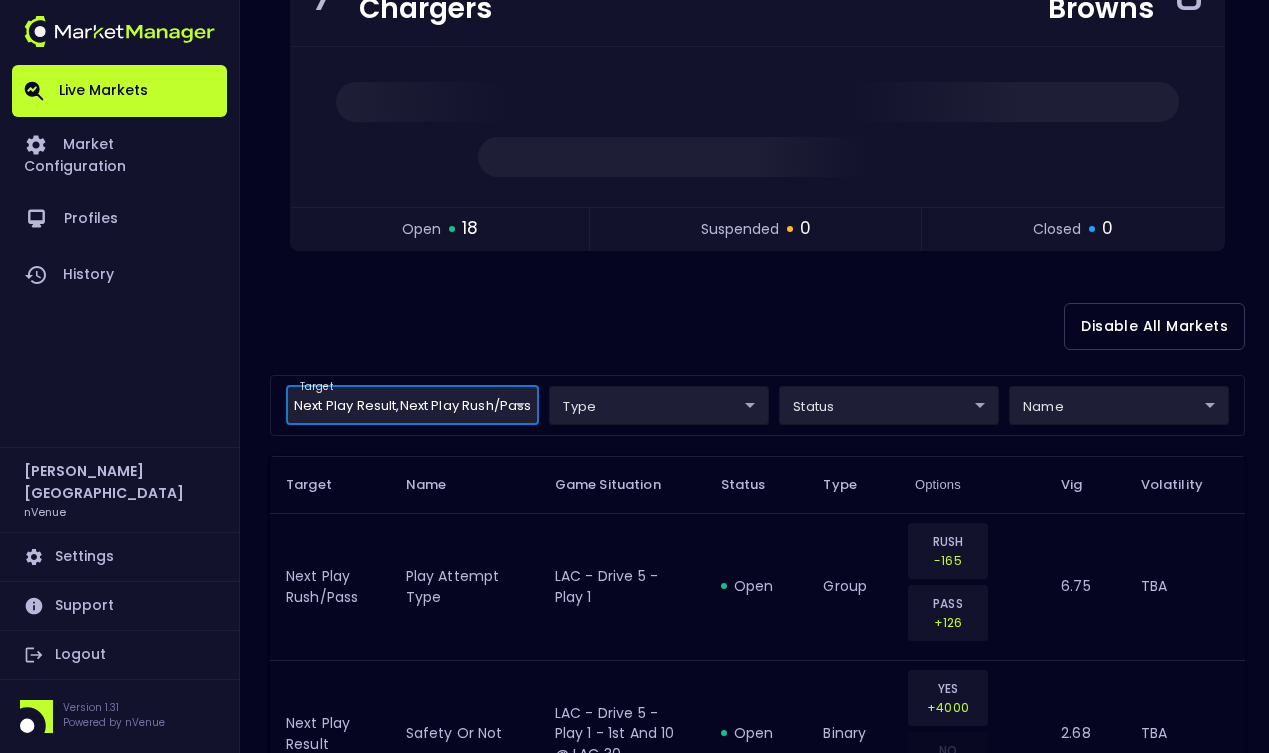 click on "Live Markets Market Configuration Profiles History [PERSON_NAME] nVenue Settings Support Logout   Version 1.31  Powered by nVenue < All Games [DATE] 2:17:56 PM Current Profile All NFL 9d8bad92-567c-44a6-ba12-e9bc101fa057 Select Target Market Status Type Vig Volatility Options Close 7 LAC Chargers CLE Browns 3 open 18 suspended 0 closed 0 Disable All Markets target Next Play Result ,  Next Play Rush/Pass Next Play Result,Next Play Rush/Pass ​ type ​ ​ status ​ ​ name ​ ​ Target Name Game Situation Status Type Options Vig Volatility Next Play Rush/Pass Play Attempt Type LAC - Drive 5 - Play 1  open group RUSH -165 PASS +126 6.75 TBA Next Play Result safety or not LAC - Drive 5 - Play 1 - 1st and 10 @ LAC 30  open binary YES +4000 NO +10000 2.68 TBA Next Play Result rush touchdown or not LAC - Drive 5 - Play 1 - 1st and 10 @ LAC 30  open binary YES +3000 NO +10000 2.68 TBA Next Play Result pass touchdown or not LAC - Drive 5 - Play 1 - 1st and 10 @ LAC 30  open binary YES +4000" at bounding box center [634, 1545] 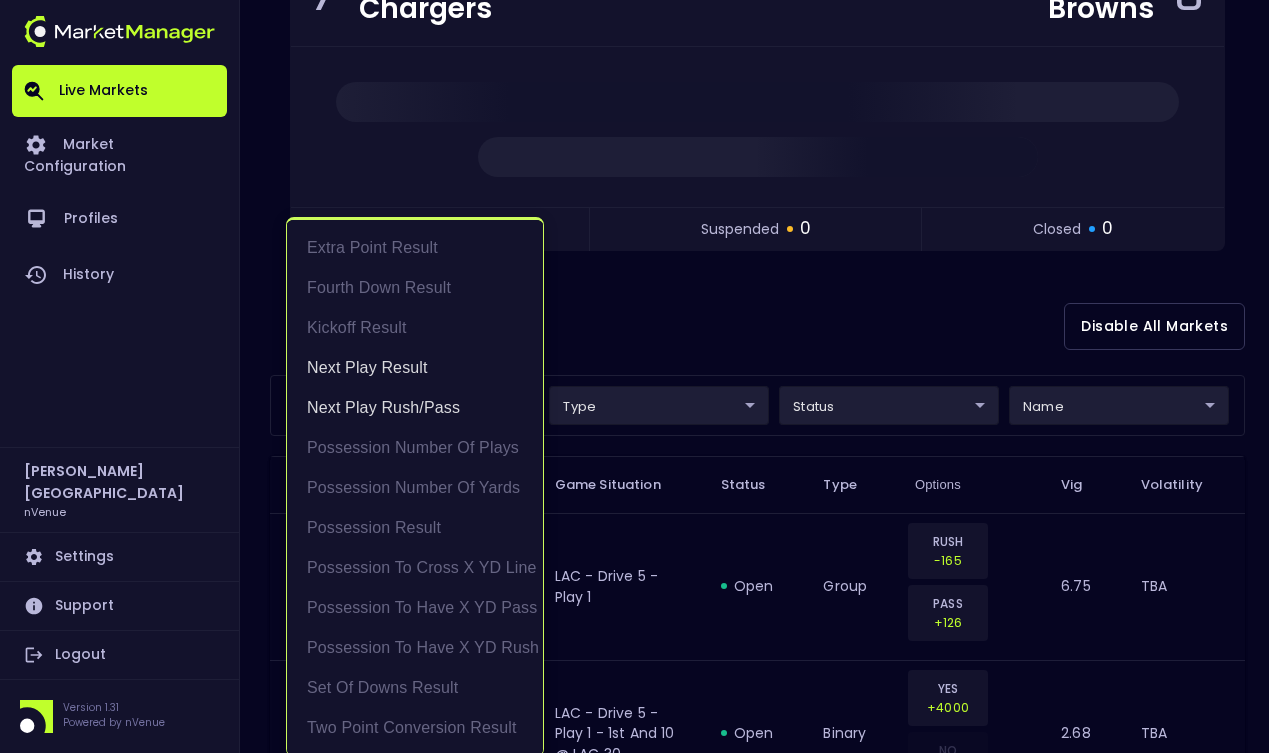 click at bounding box center [642, 376] 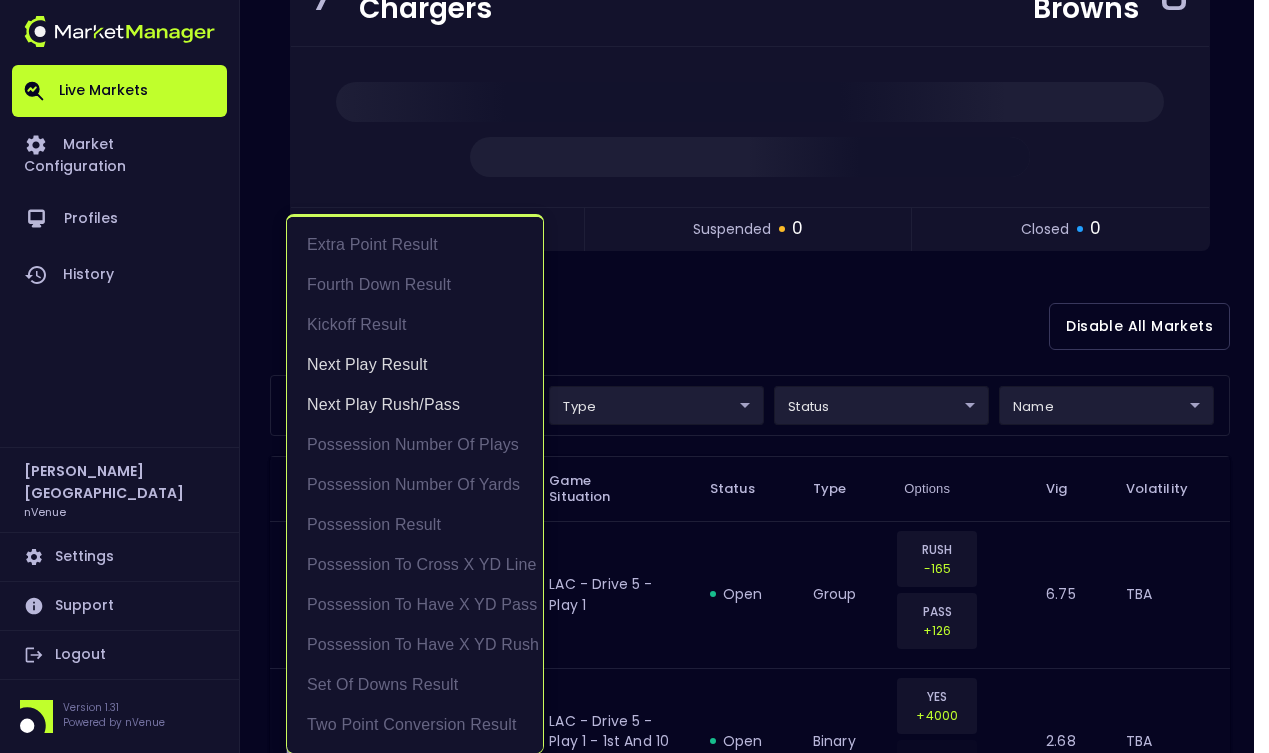 scroll, scrollTop: 0, scrollLeft: 0, axis: both 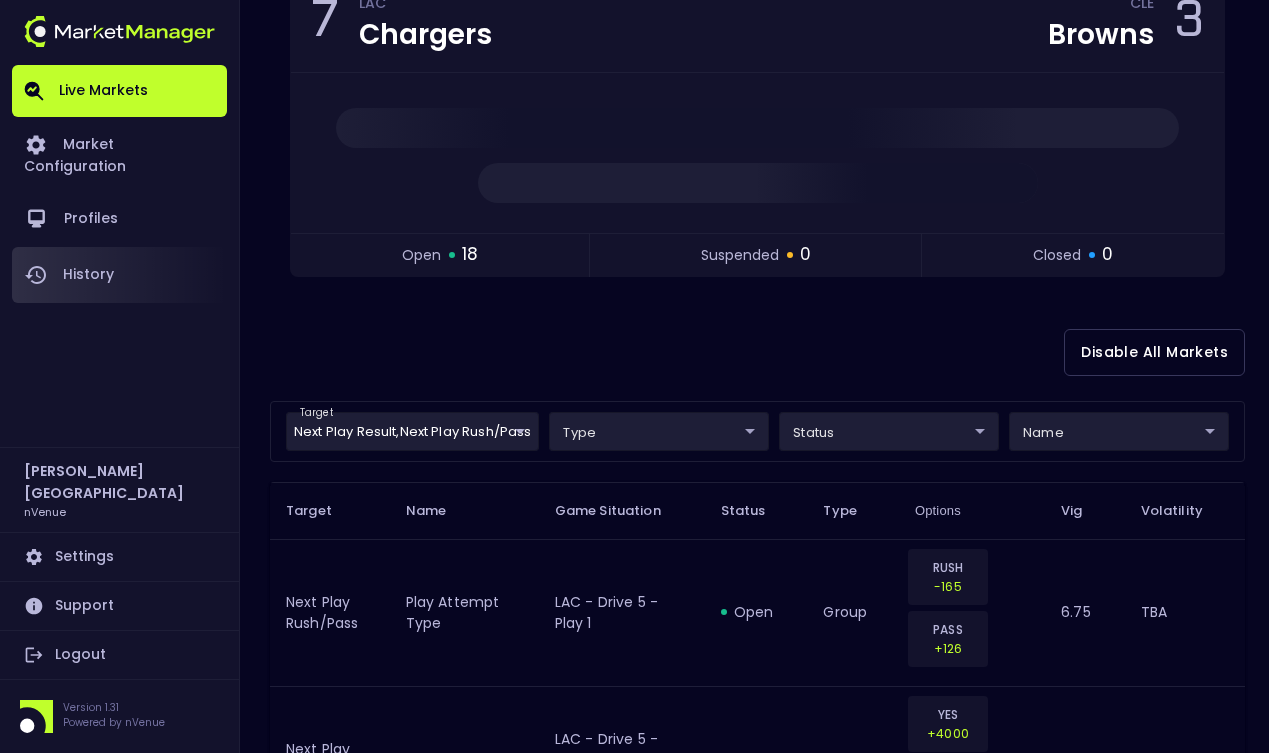click on "History" at bounding box center [119, 275] 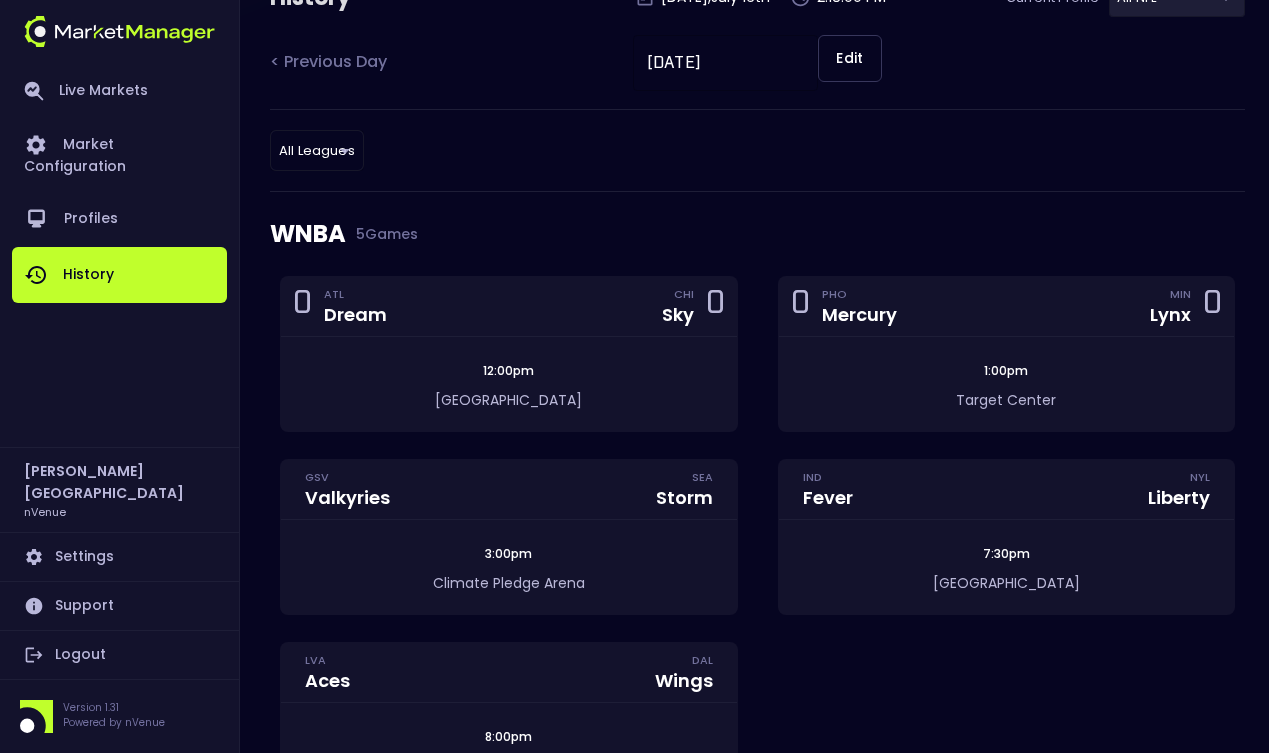 scroll, scrollTop: 0, scrollLeft: 0, axis: both 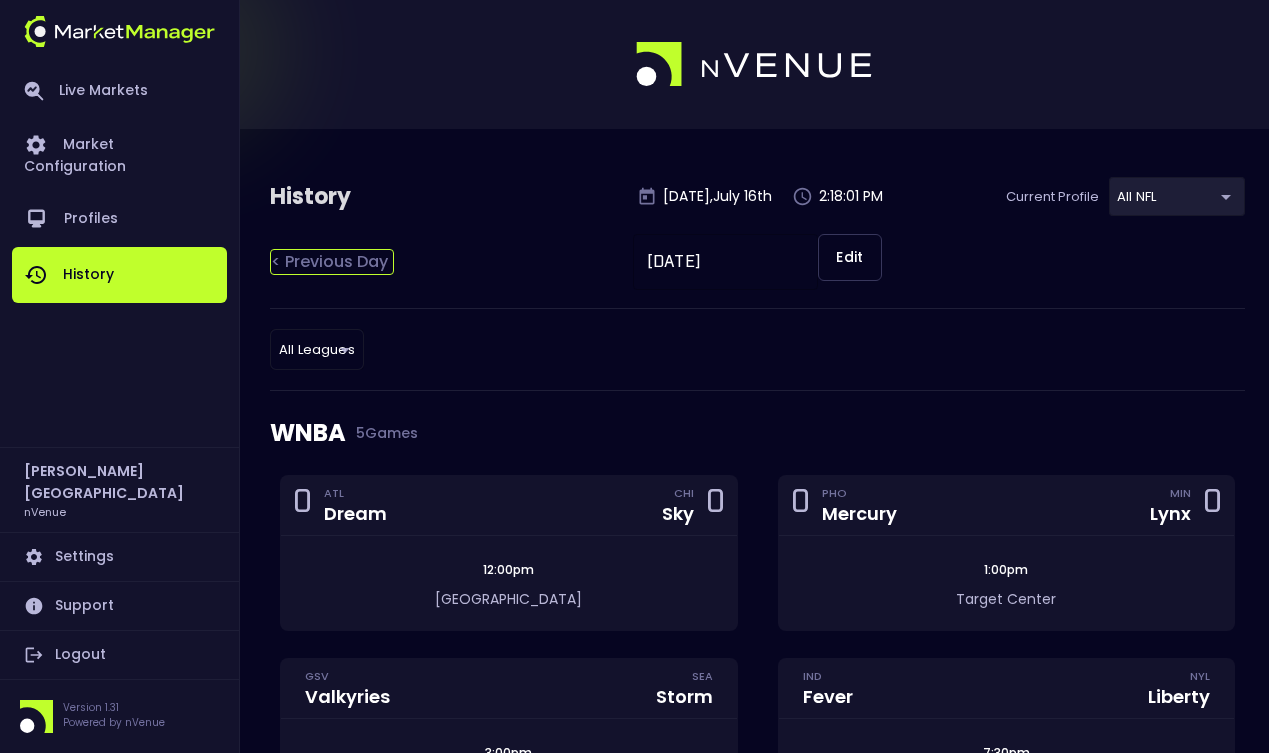 click on "< Previous Day" at bounding box center [332, 262] 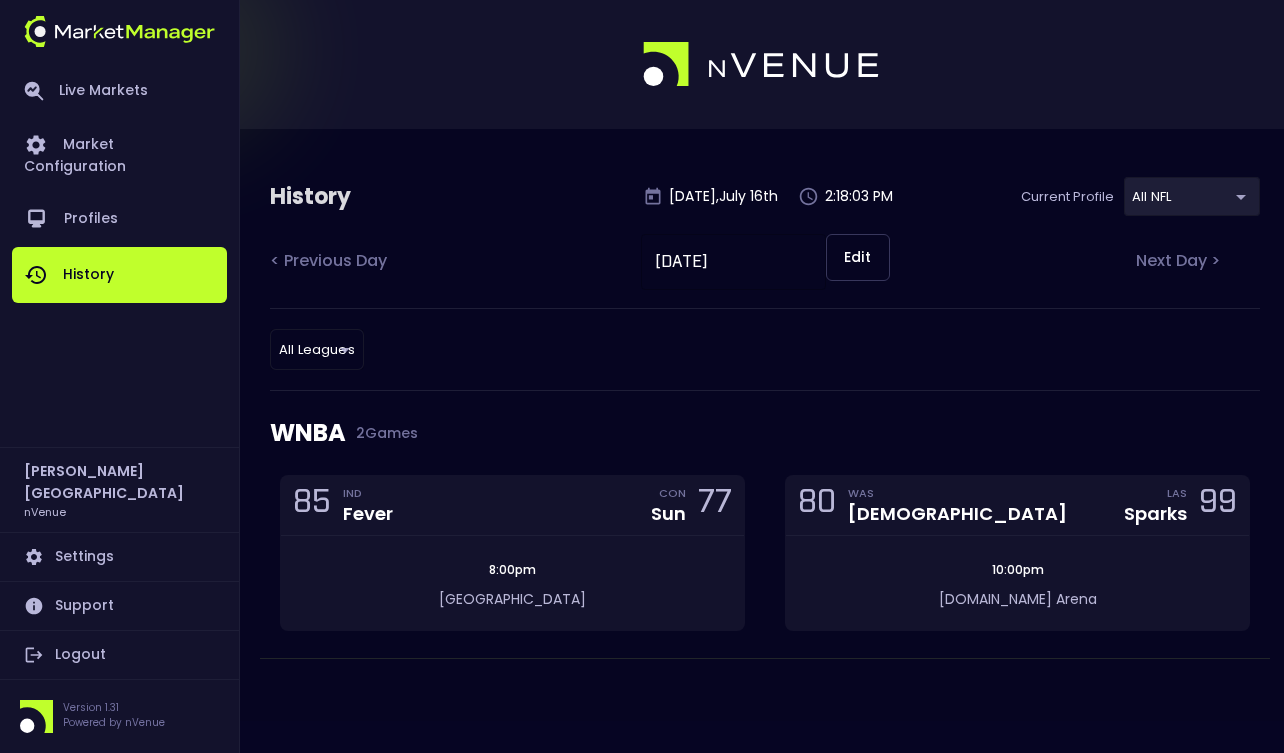 click on "< Previous Day [DATE] ​ Edit Next Day >" at bounding box center [765, 271] 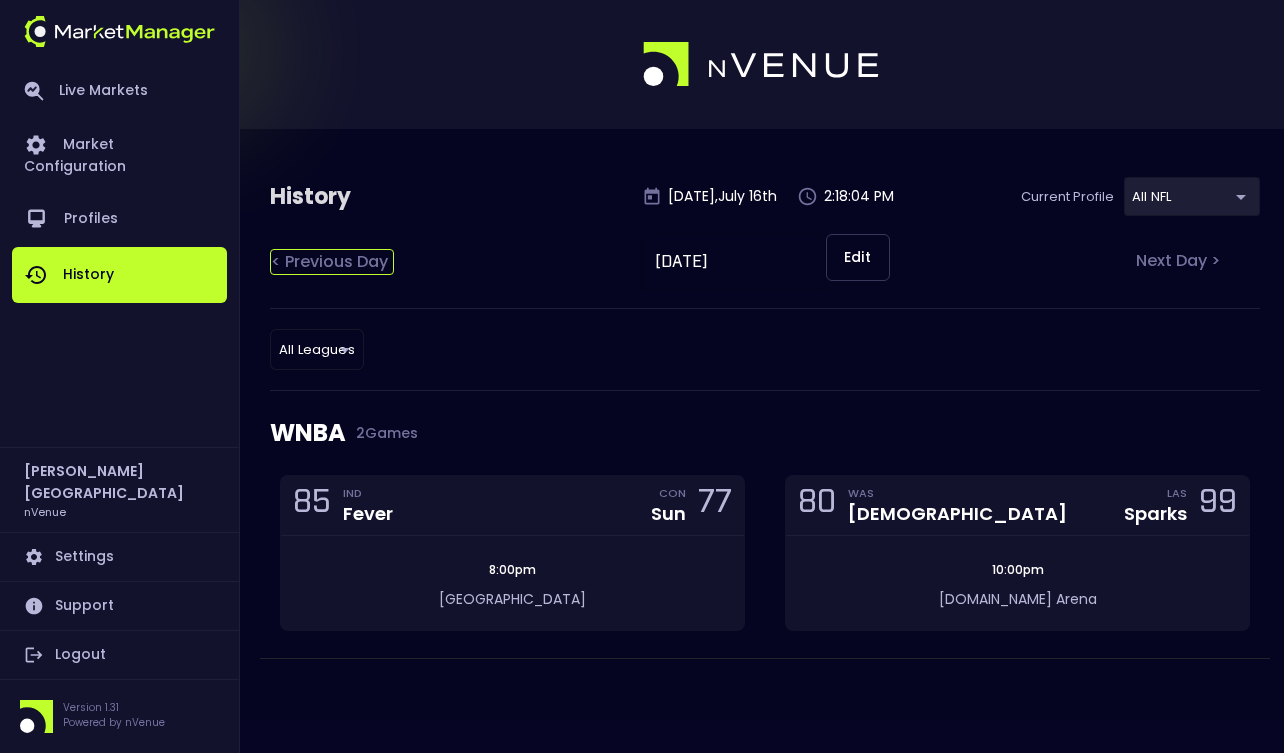 click on "< Previous Day" at bounding box center (332, 262) 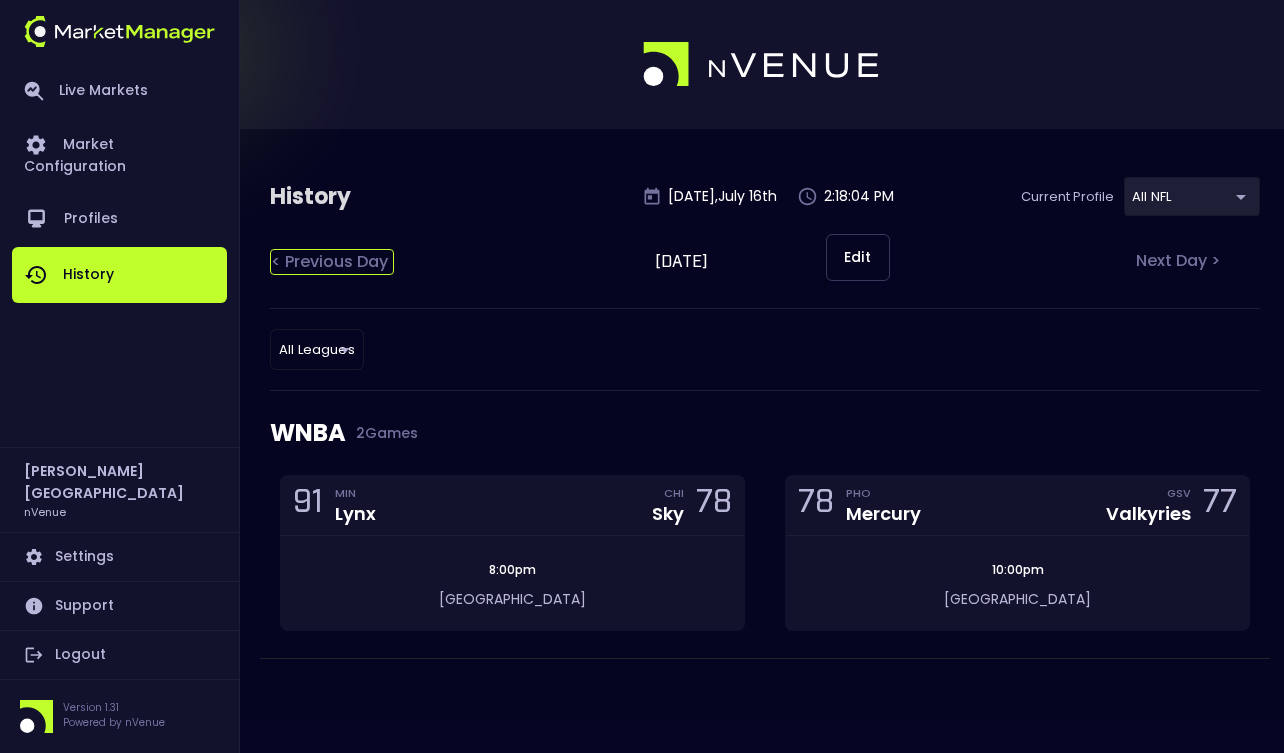 click on "< Previous Day" at bounding box center (332, 262) 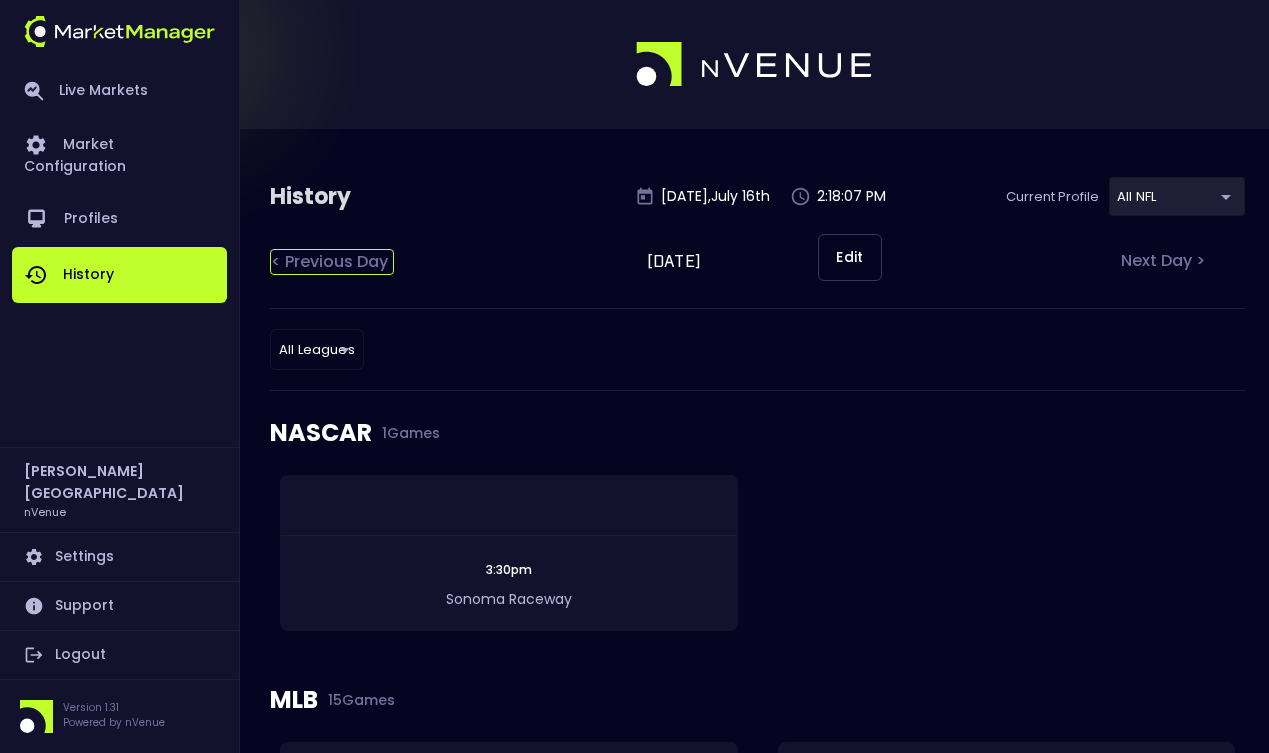 click on "< Previous Day" at bounding box center (332, 262) 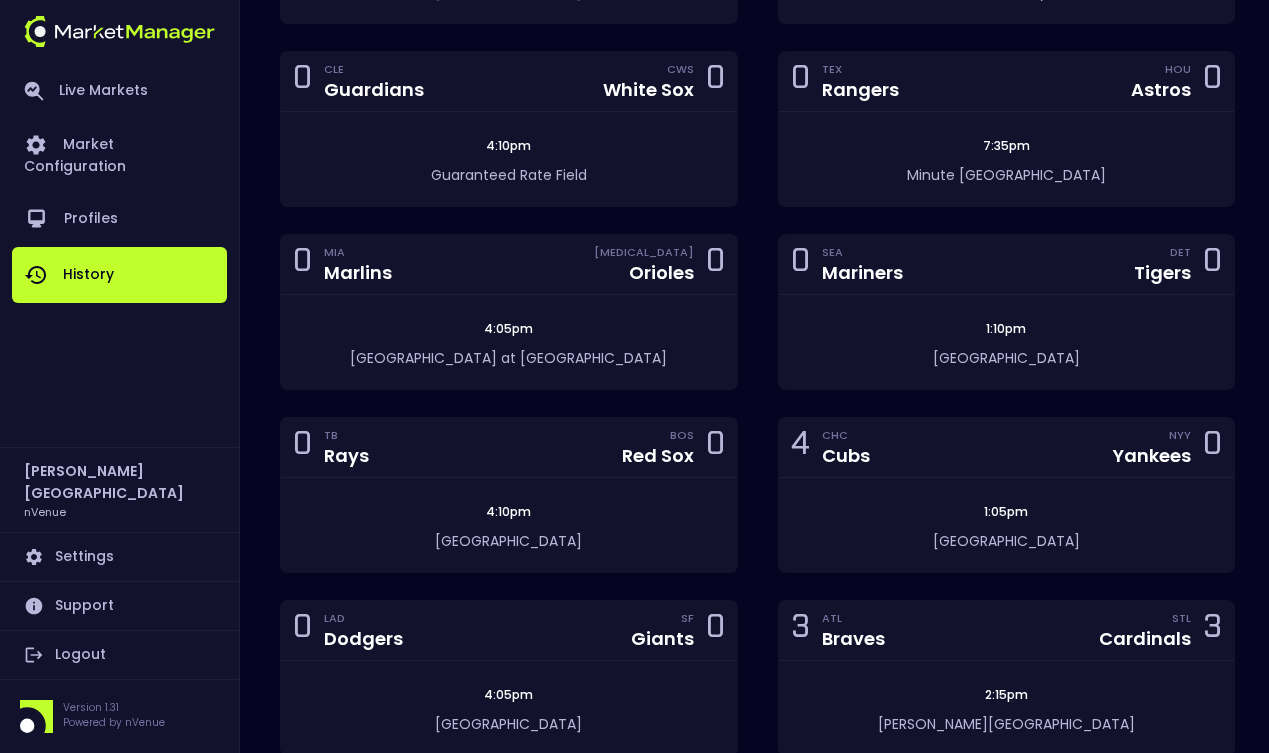 scroll, scrollTop: 262, scrollLeft: 0, axis: vertical 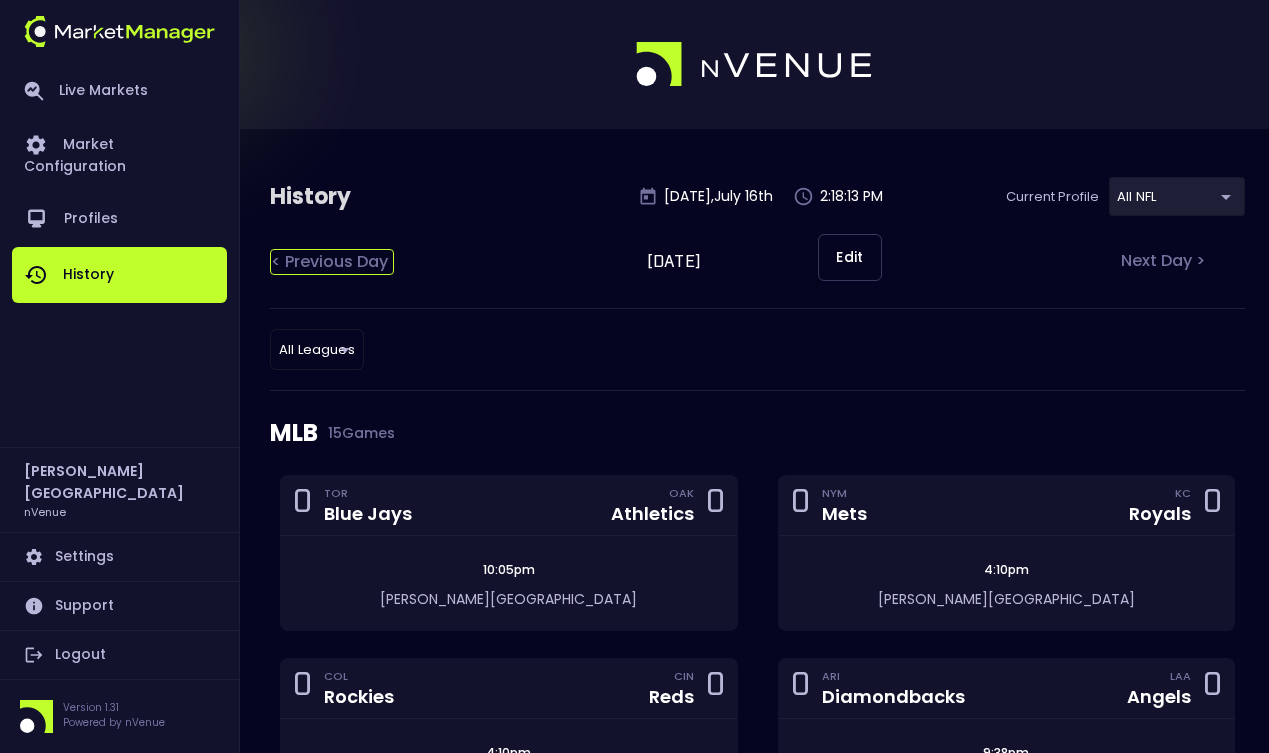 click on "< Previous Day" at bounding box center [332, 262] 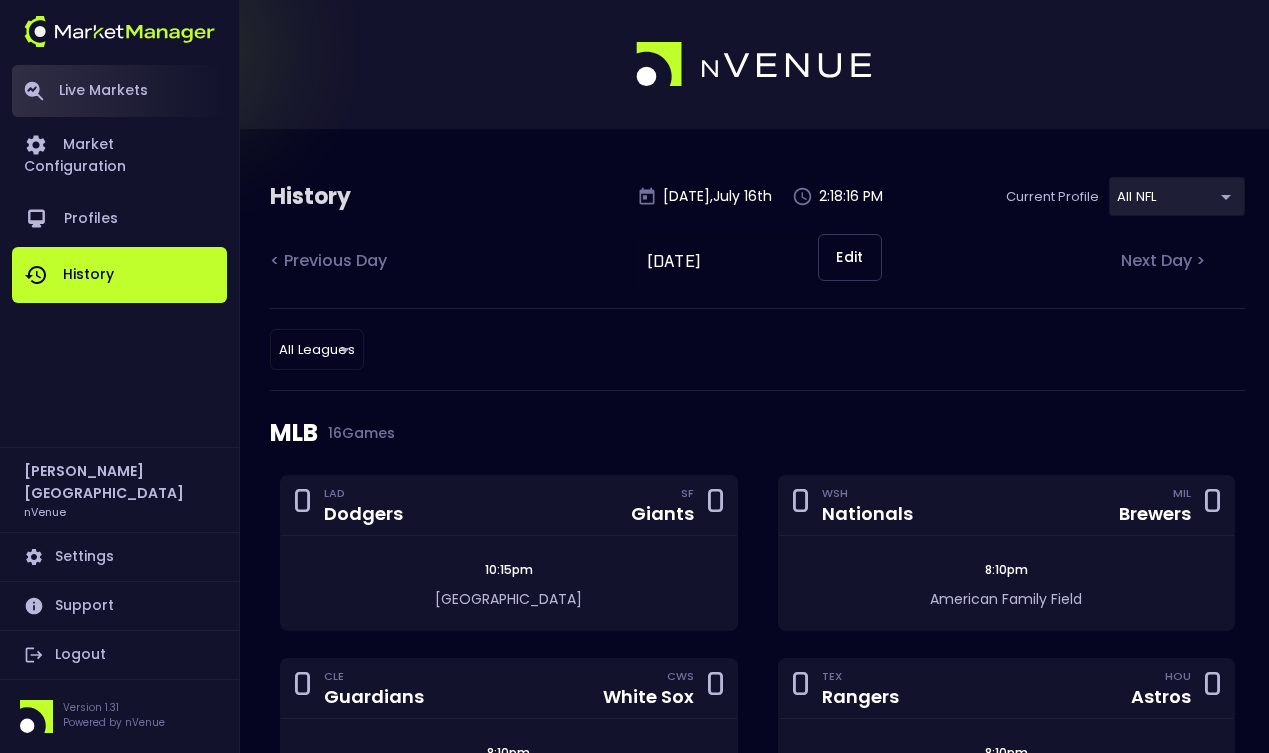 click on "Live Markets" at bounding box center (119, 91) 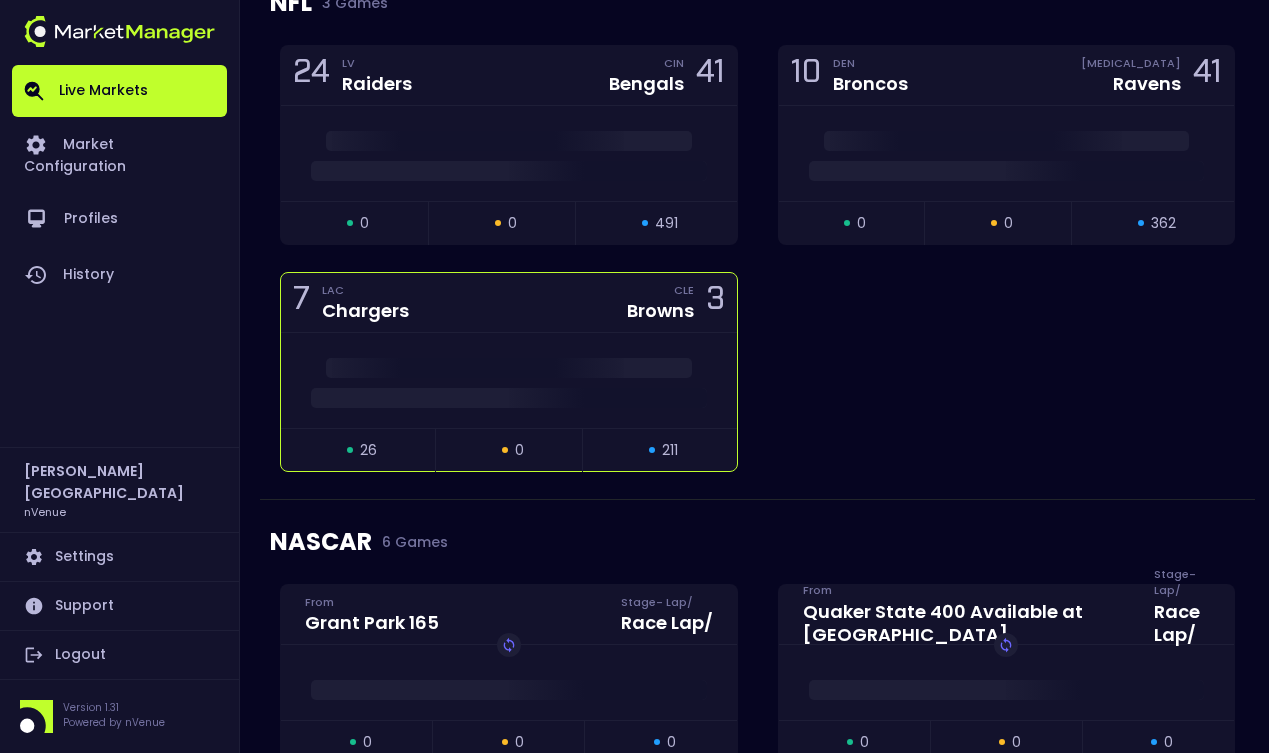 click on "suspended" at bounding box center (504, 450) 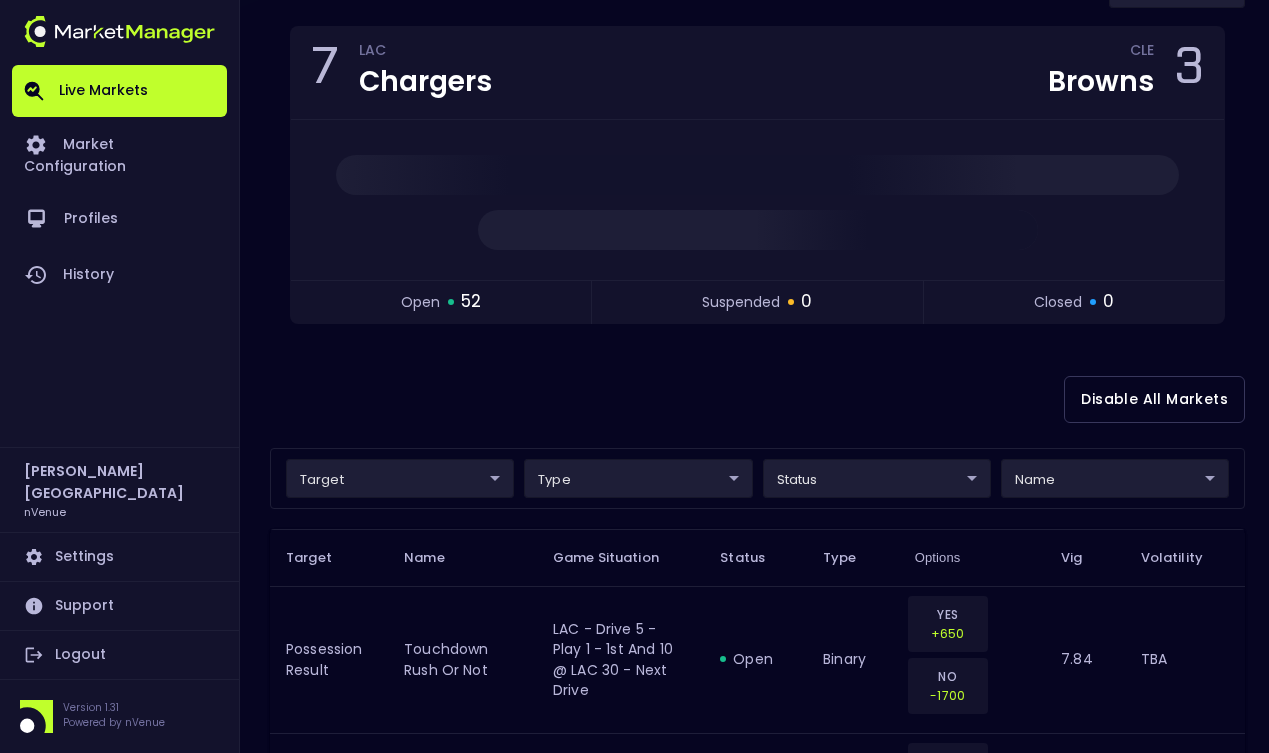 scroll, scrollTop: 553, scrollLeft: 0, axis: vertical 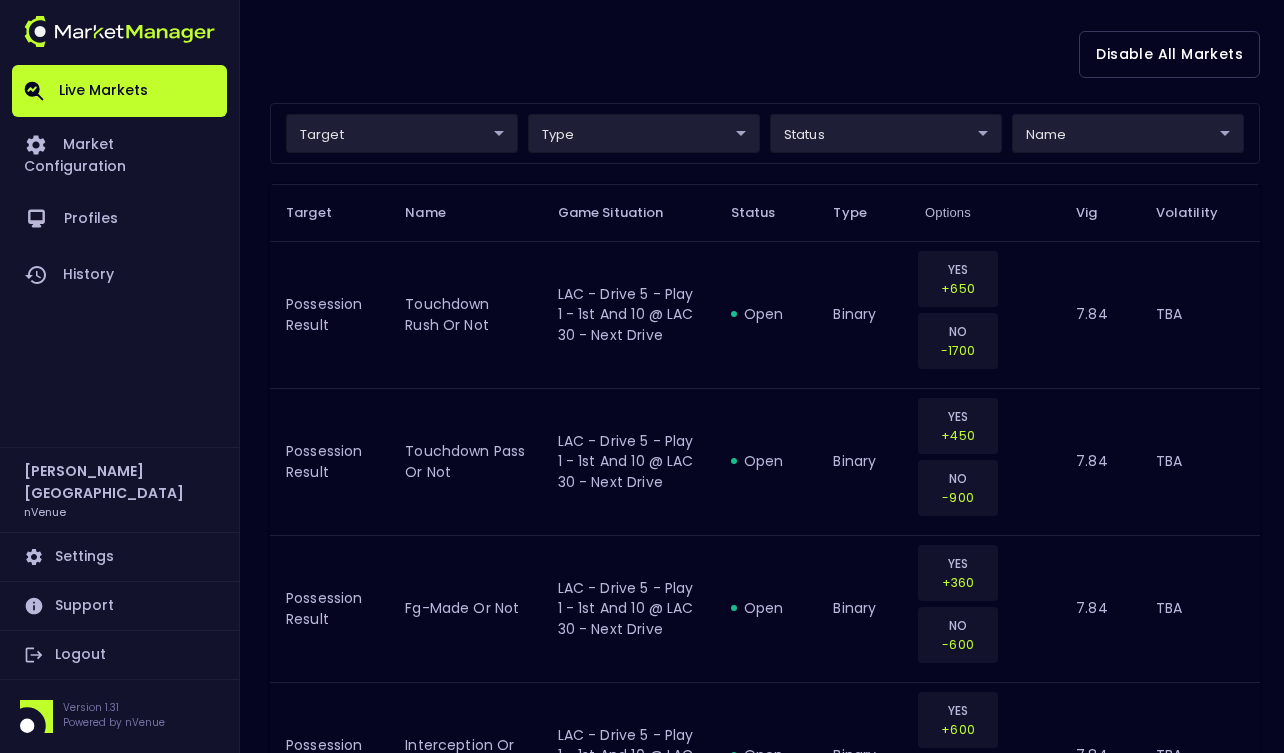 click on "Live Markets Market Configuration Profiles History [PERSON_NAME] nVenue Settings Support Logout   Version 1.31  Powered by nVenue < All Games [DATE] 2:18:21 PM Current Profile All NFL 9d8bad92-567c-44a6-ba12-e9bc101fa057 Select Target Market Status Type Vig Volatility Options Close 7 LAC Chargers CLE Browns 3 open 52 suspended 0 closed 0 Disable All Markets target ​ ​ type ​ ​ status ​ ​ name ​ ​ Target Name Game Situation Status Type Options Vig Volatility Possession Result touchdown rush or not LAC - Drive 5 - Play 1 - 1st and 10 @ LAC 30 - Next Drive  open binary YES +650 NO -1700 7.84 TBA Possession Result touchdown pass or not LAC - Drive 5 - Play 1 - 1st and 10 @ LAC 30 - Next Drive  open binary YES +450 NO -900 7.84 TBA Possession Result fg-made or not LAC - Drive 5 - Play 1 - 1st and 10 @ LAC 30 - Next Drive  open binary YES +360 NO -600 7.84 TBA Possession Result interception or not LAC - Drive 5 - Play 1 - 1st and 10 @ LAC 30 - Next Drive  open binary YES +600 NO" at bounding box center (642, 1911) 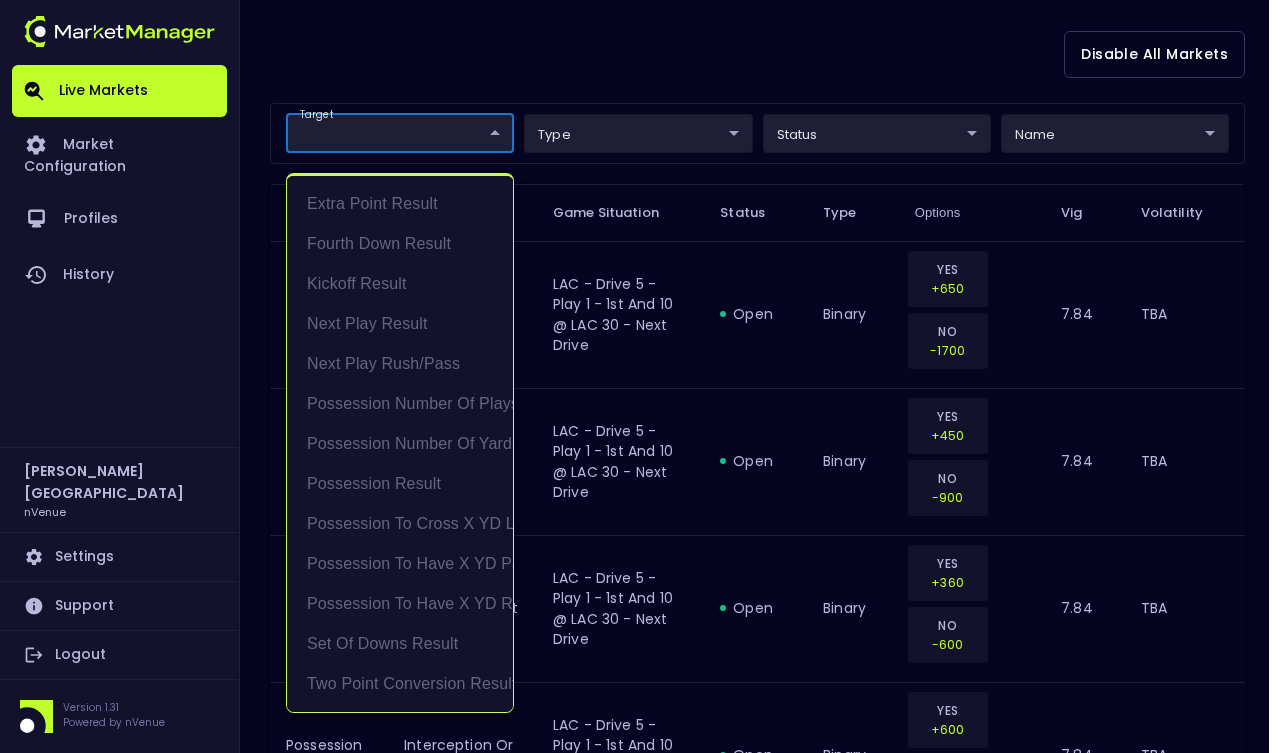 click at bounding box center [642, 376] 